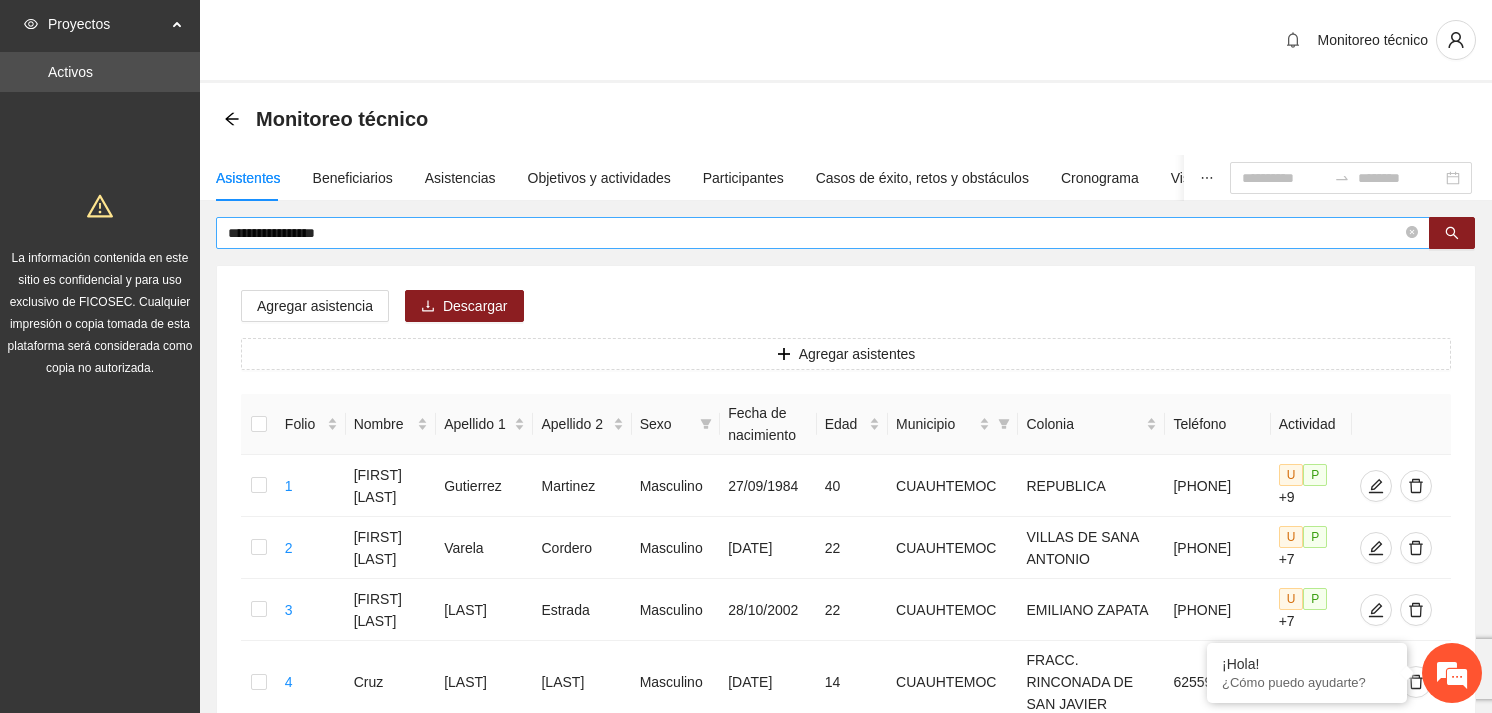 scroll, scrollTop: 0, scrollLeft: 0, axis: both 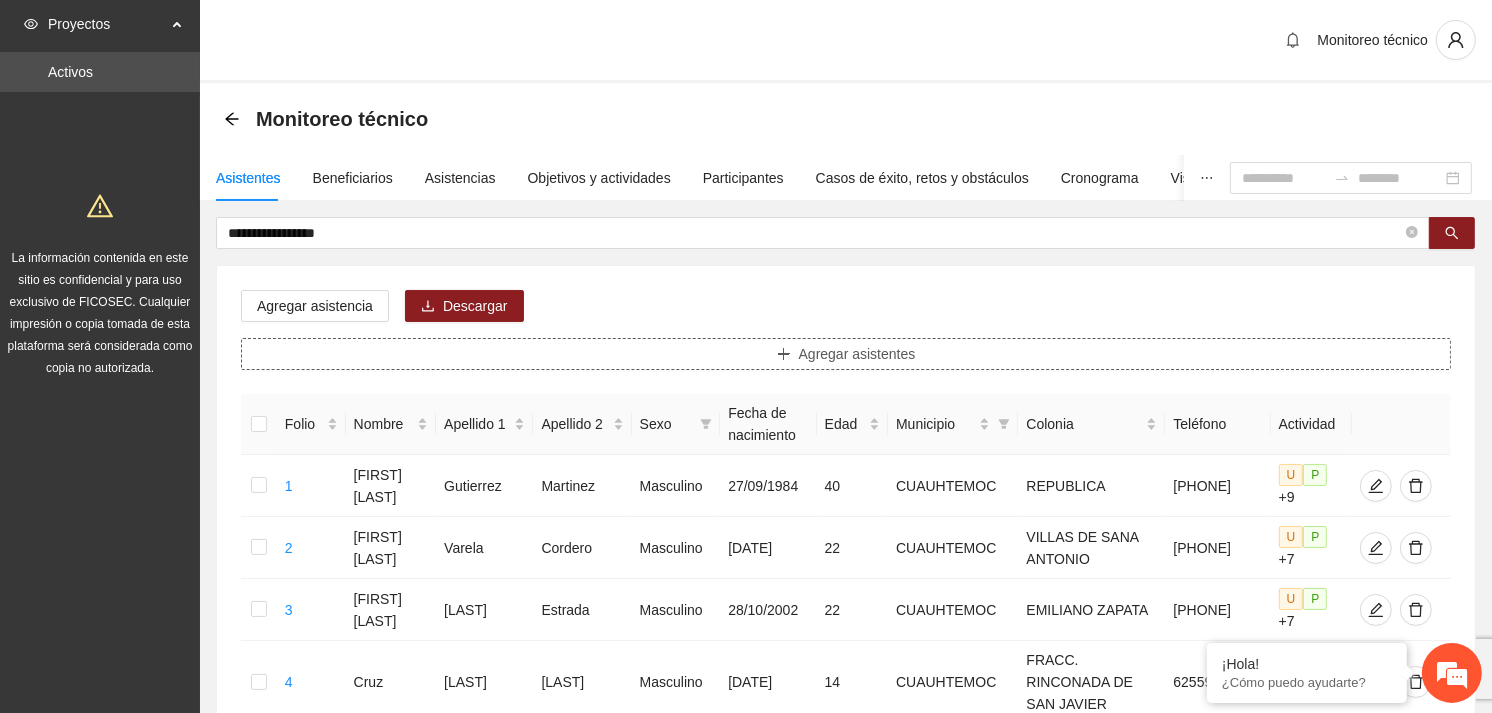 click on "Agregar asistentes" at bounding box center (857, 354) 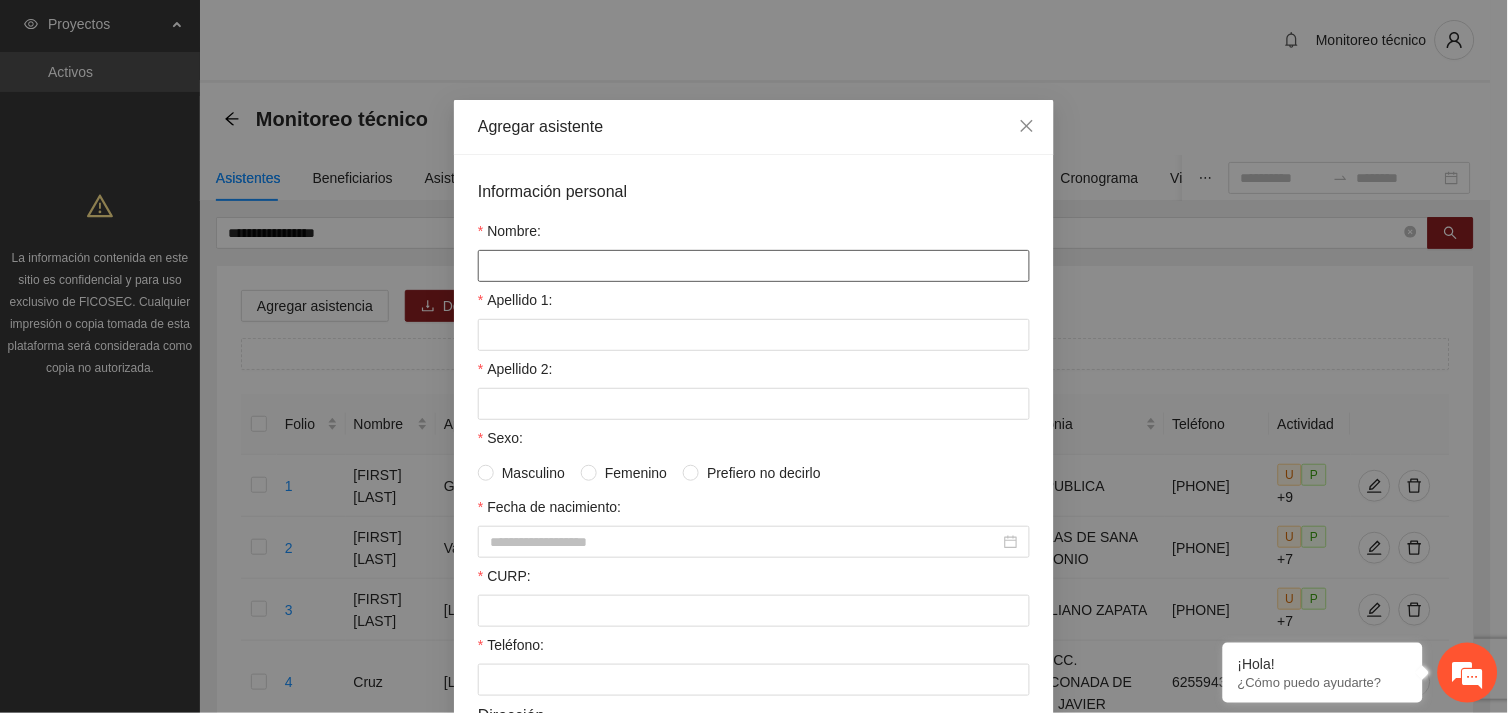 click on "Nombre:" at bounding box center (754, 266) 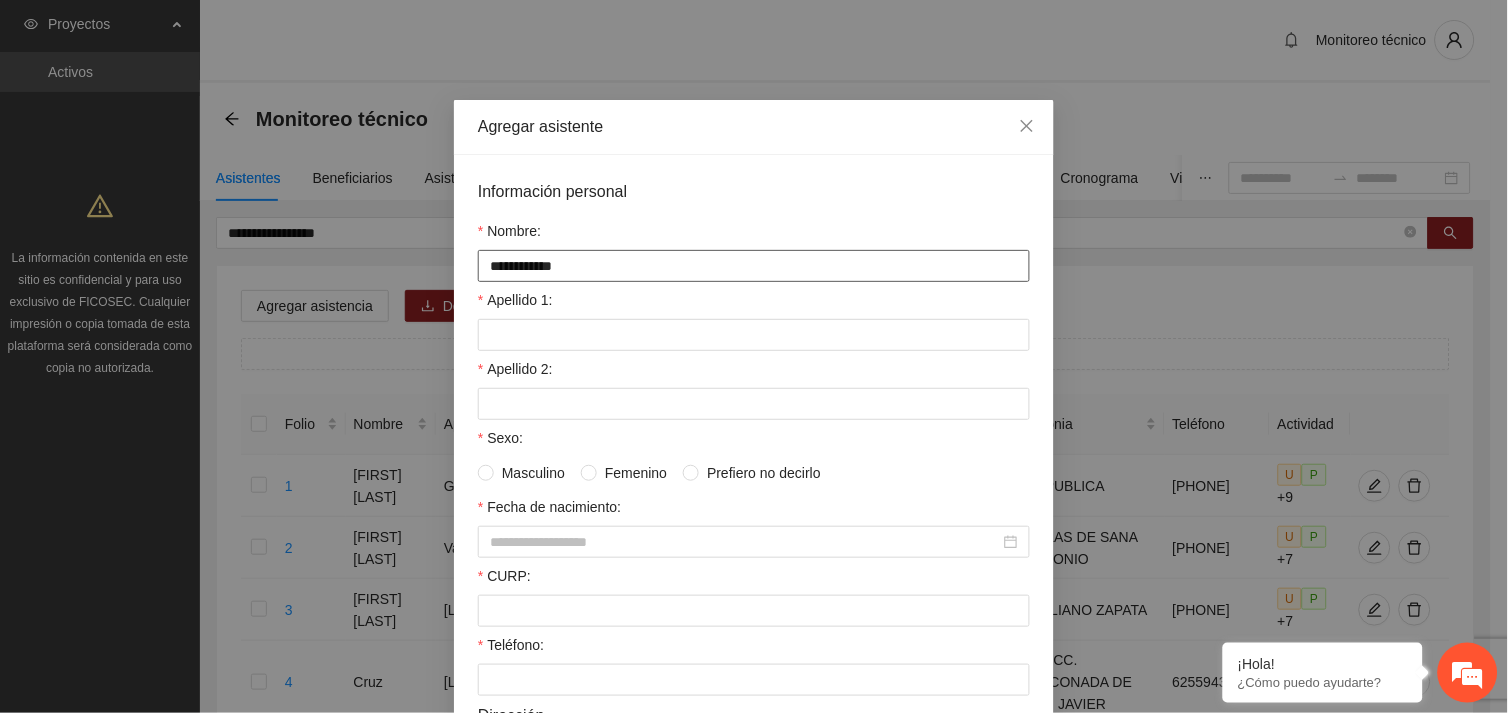 type on "**********" 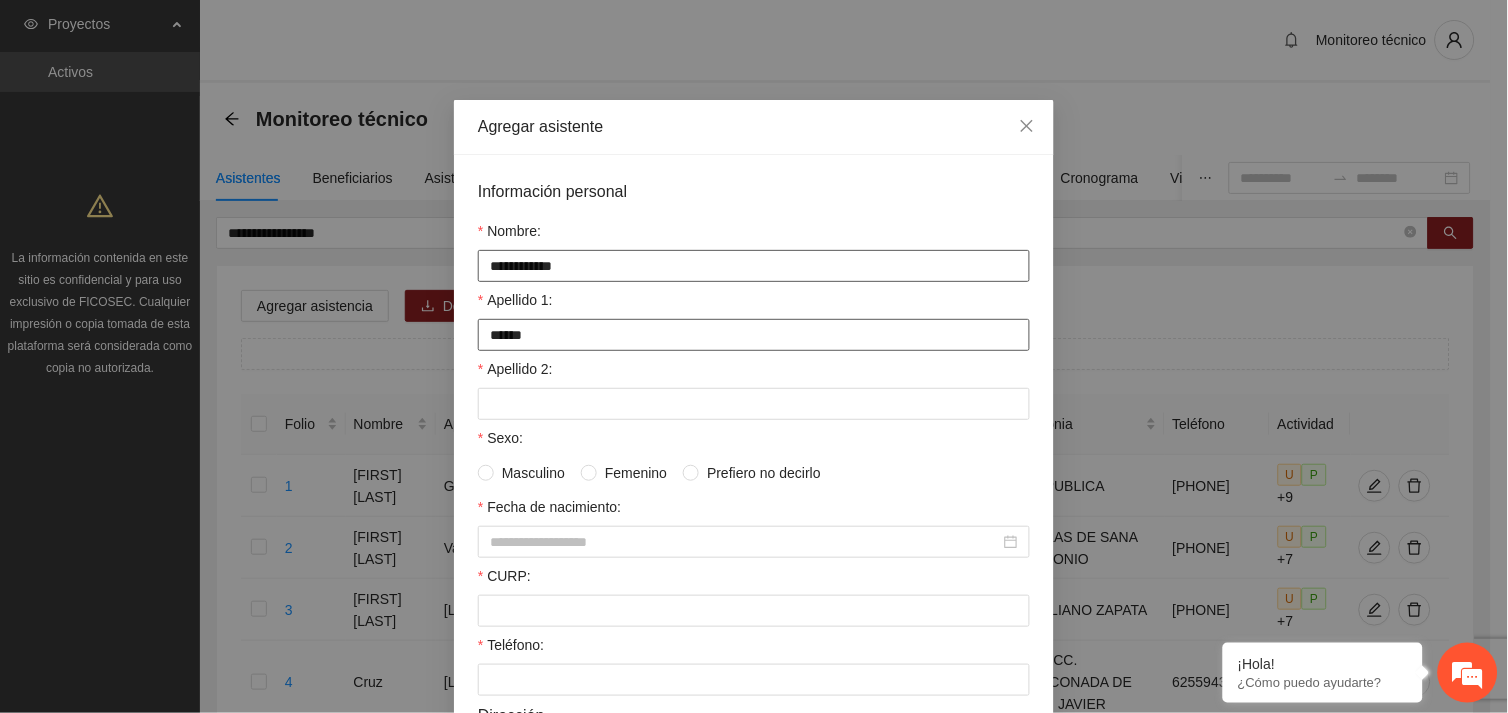 type on "******" 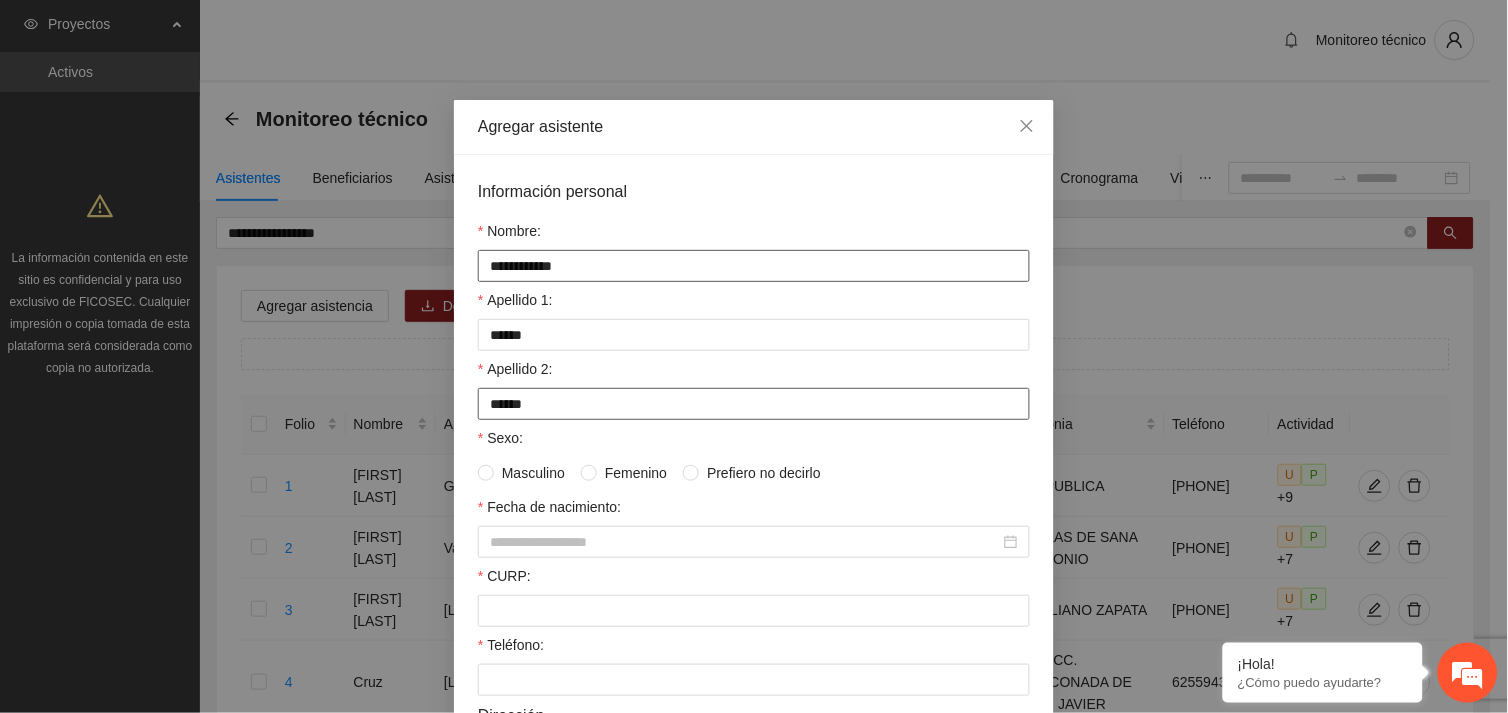 type on "******" 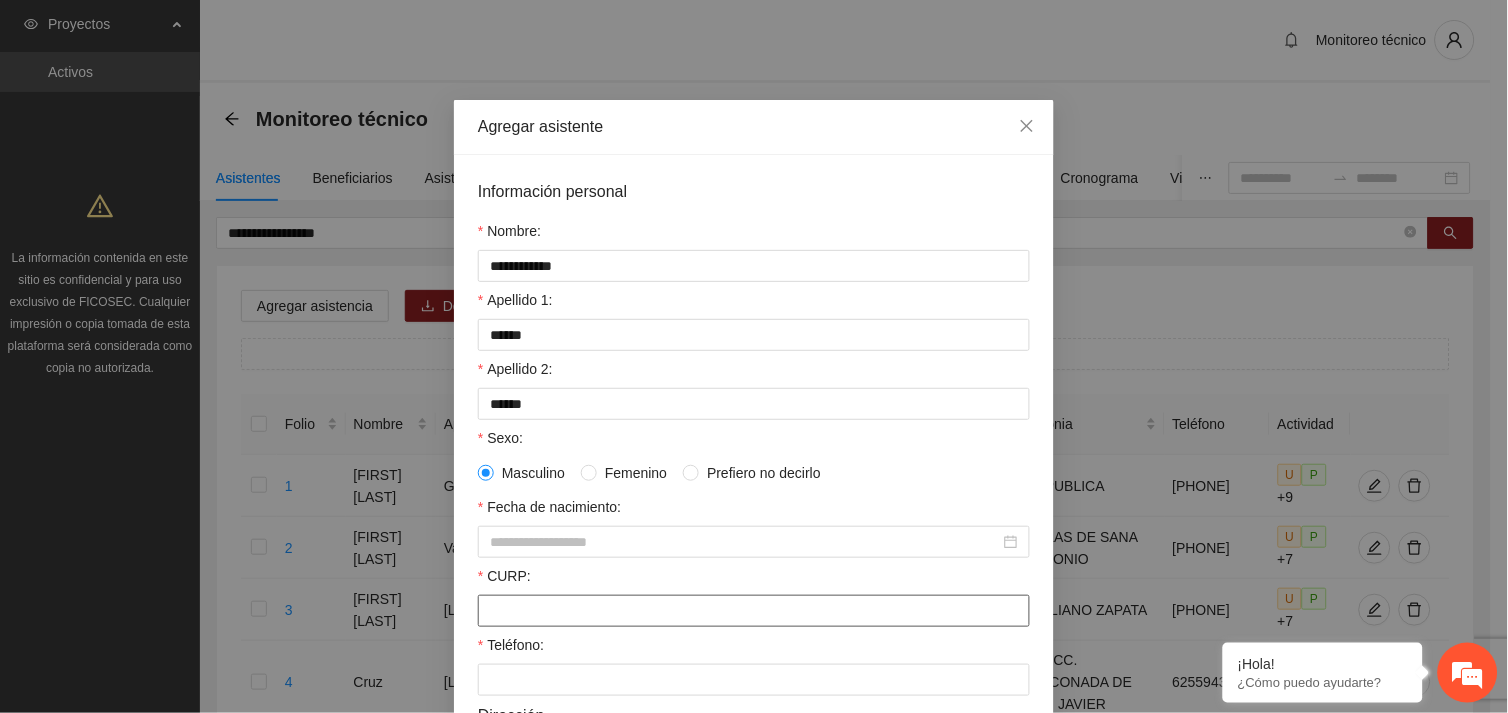 paste on "**********" 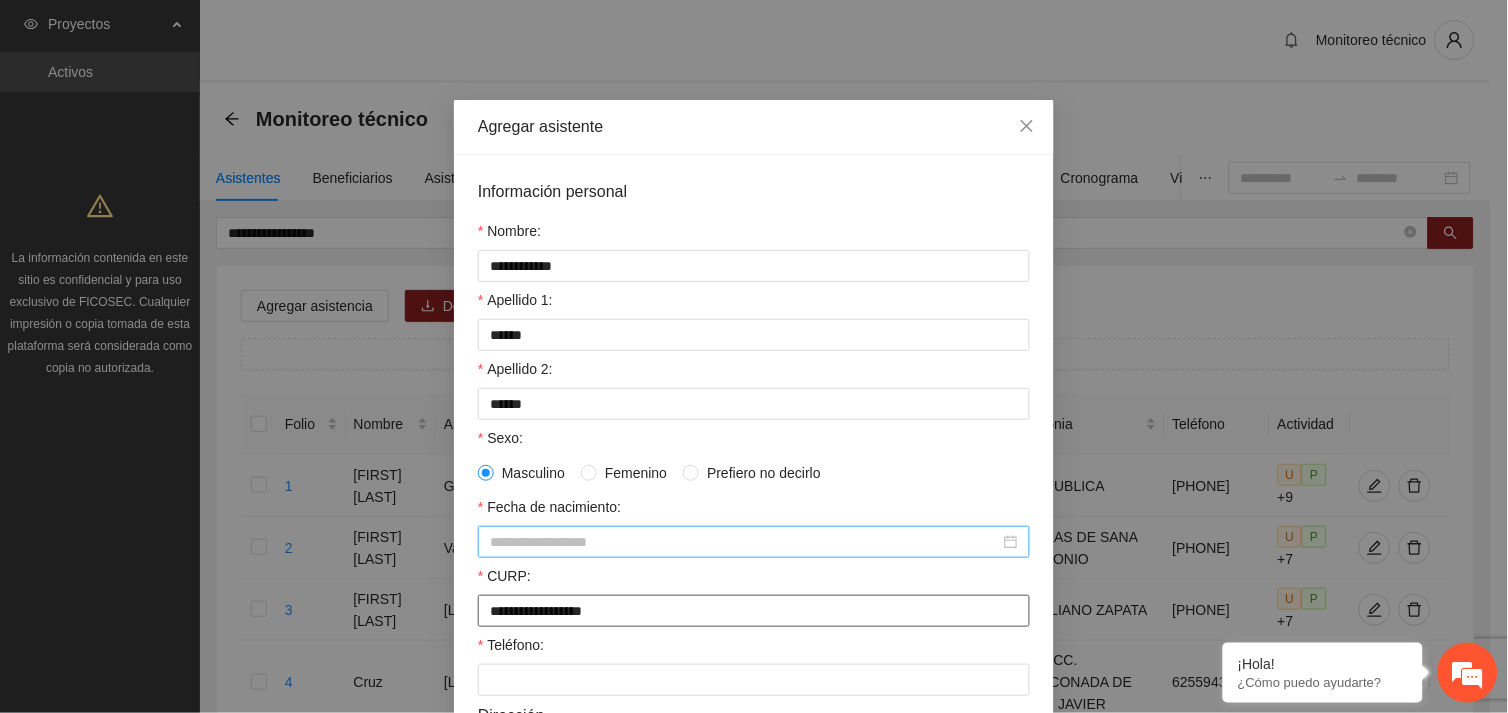 type on "**********" 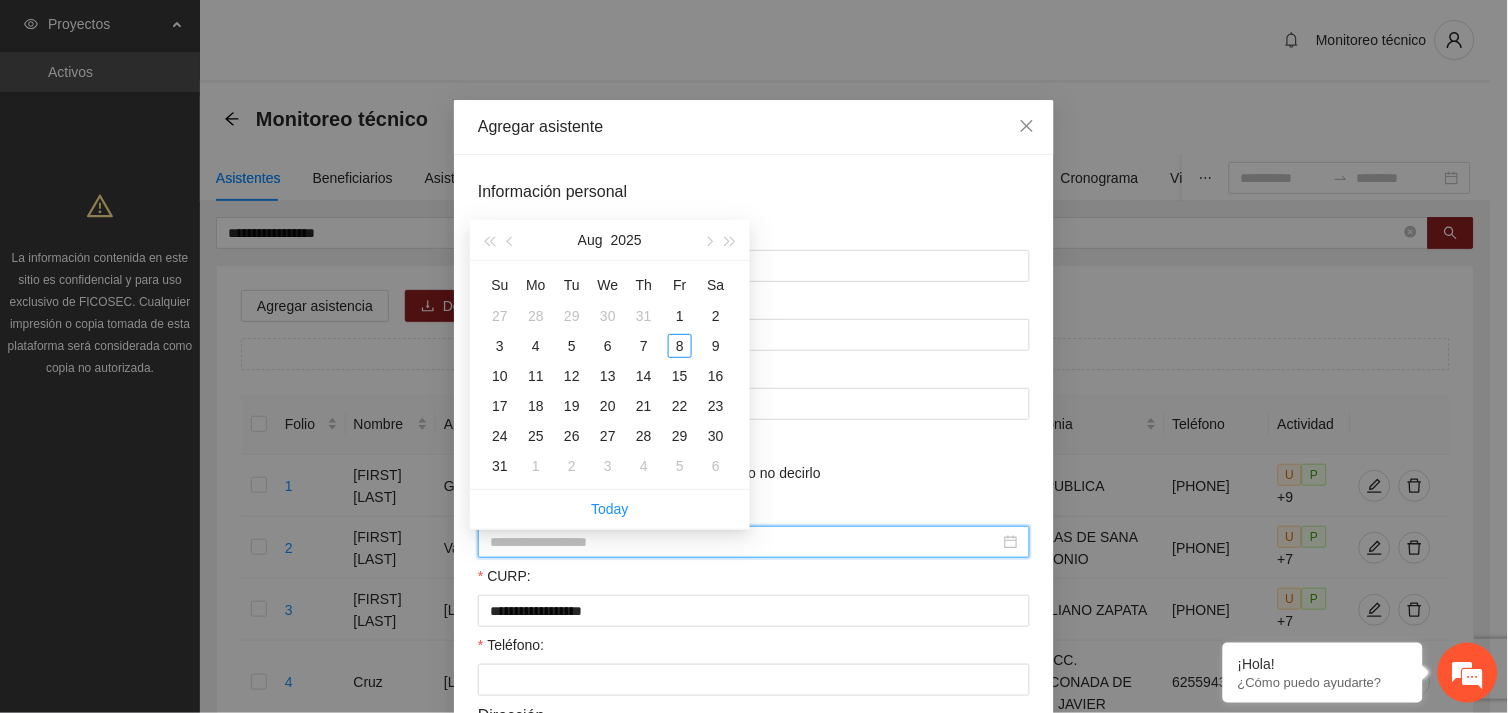 click on "Fecha de nacimiento:" at bounding box center (745, 542) 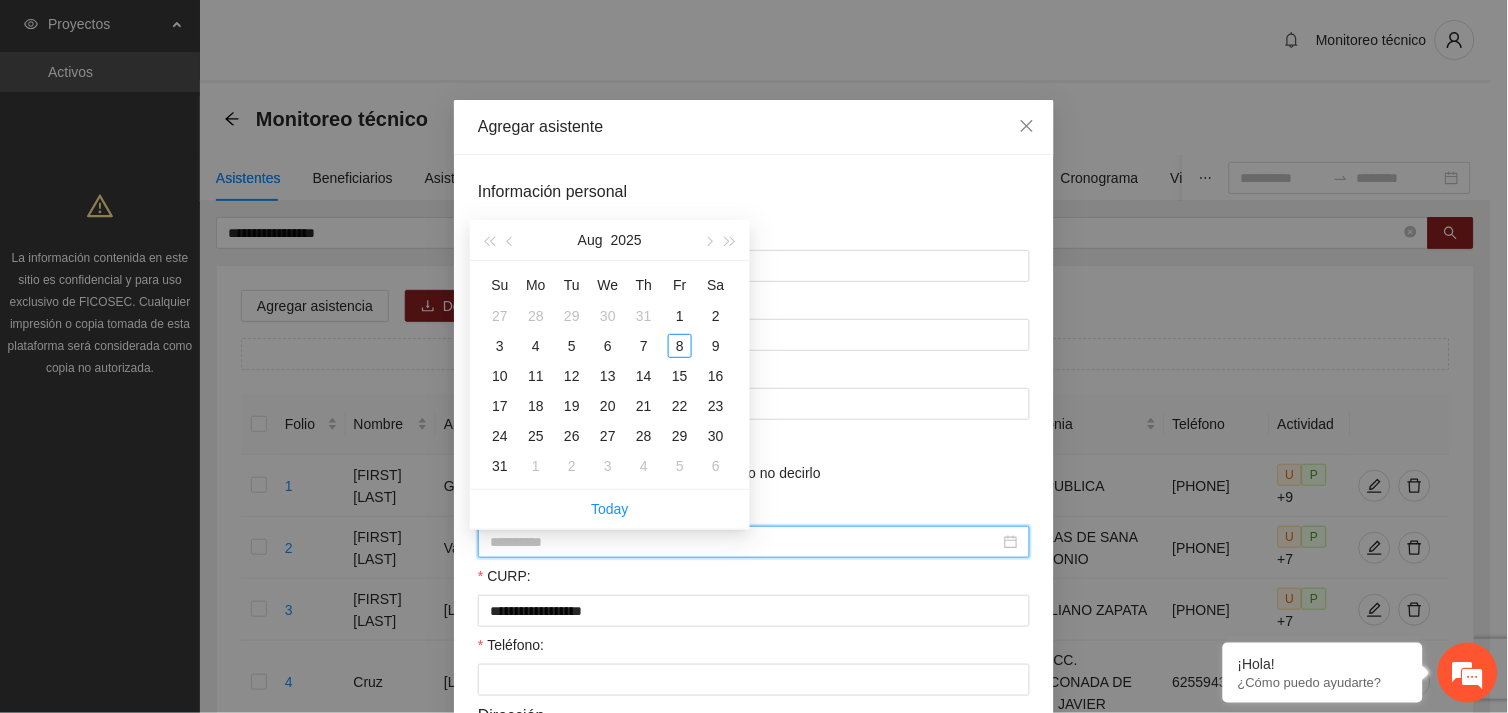 type on "**********" 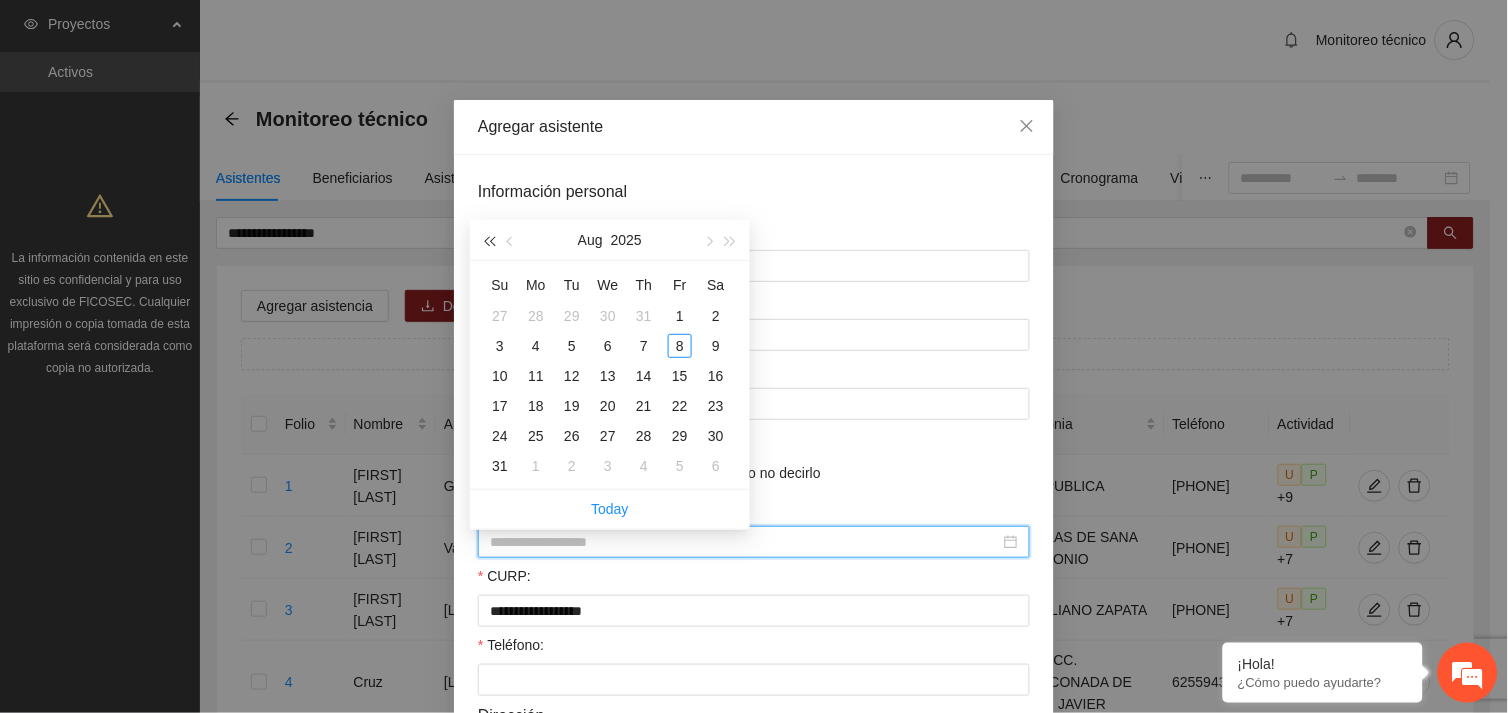 click at bounding box center [489, 240] 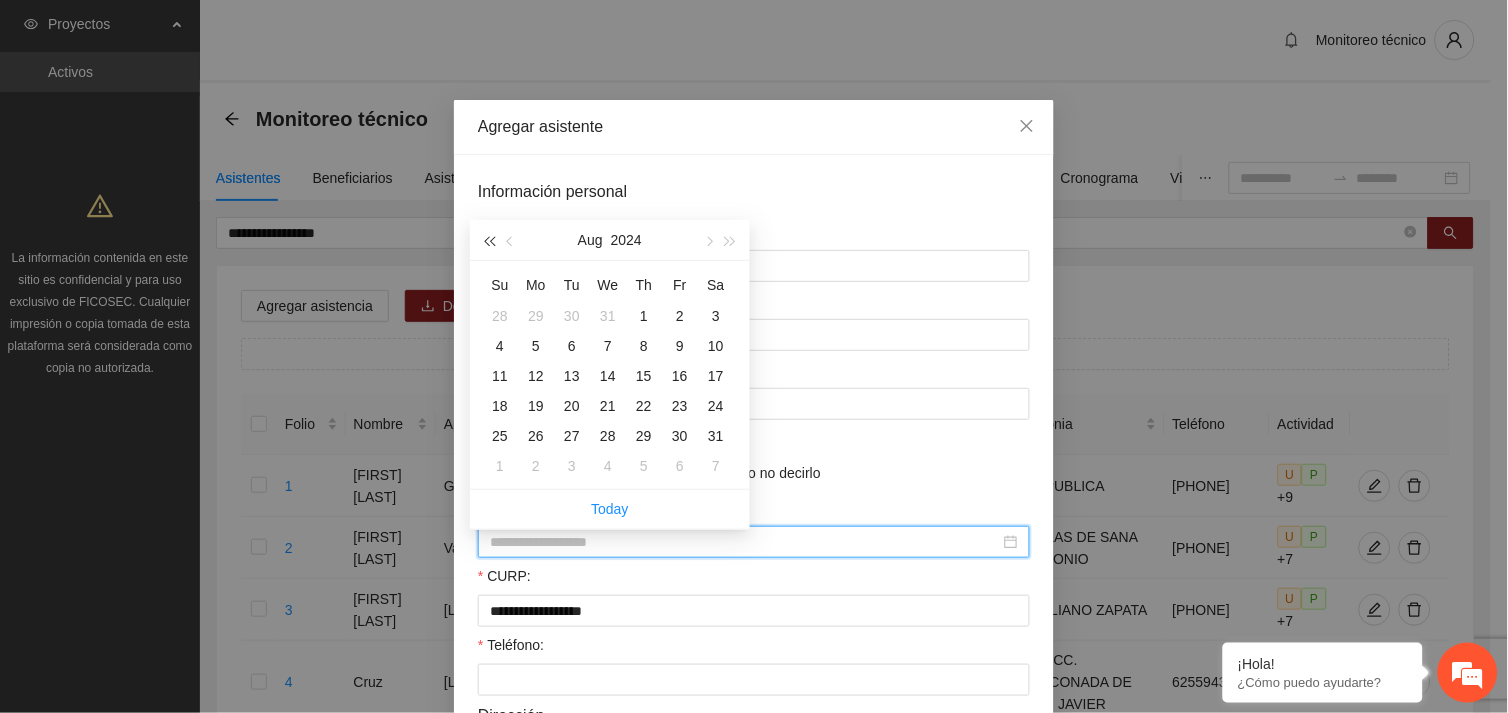 click at bounding box center [489, 240] 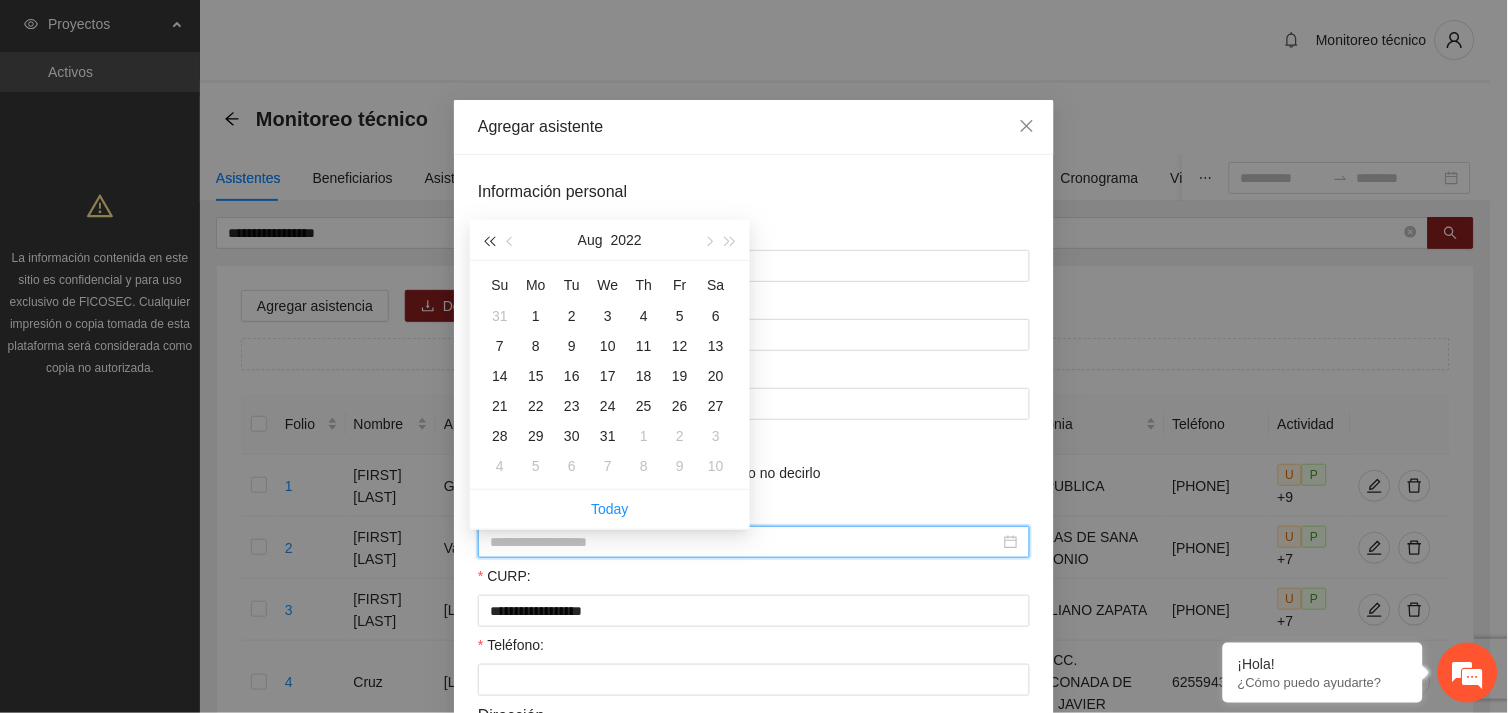 click at bounding box center (489, 240) 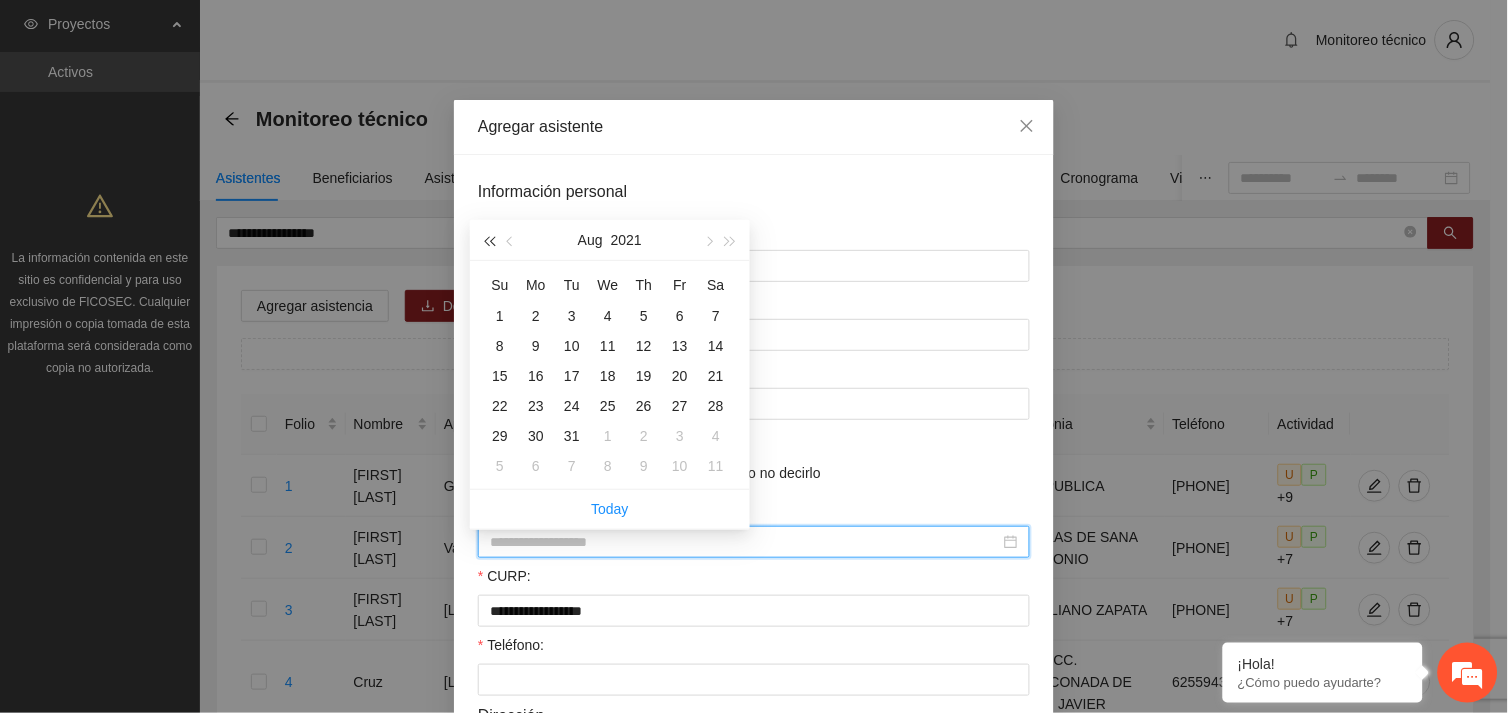 click at bounding box center (489, 240) 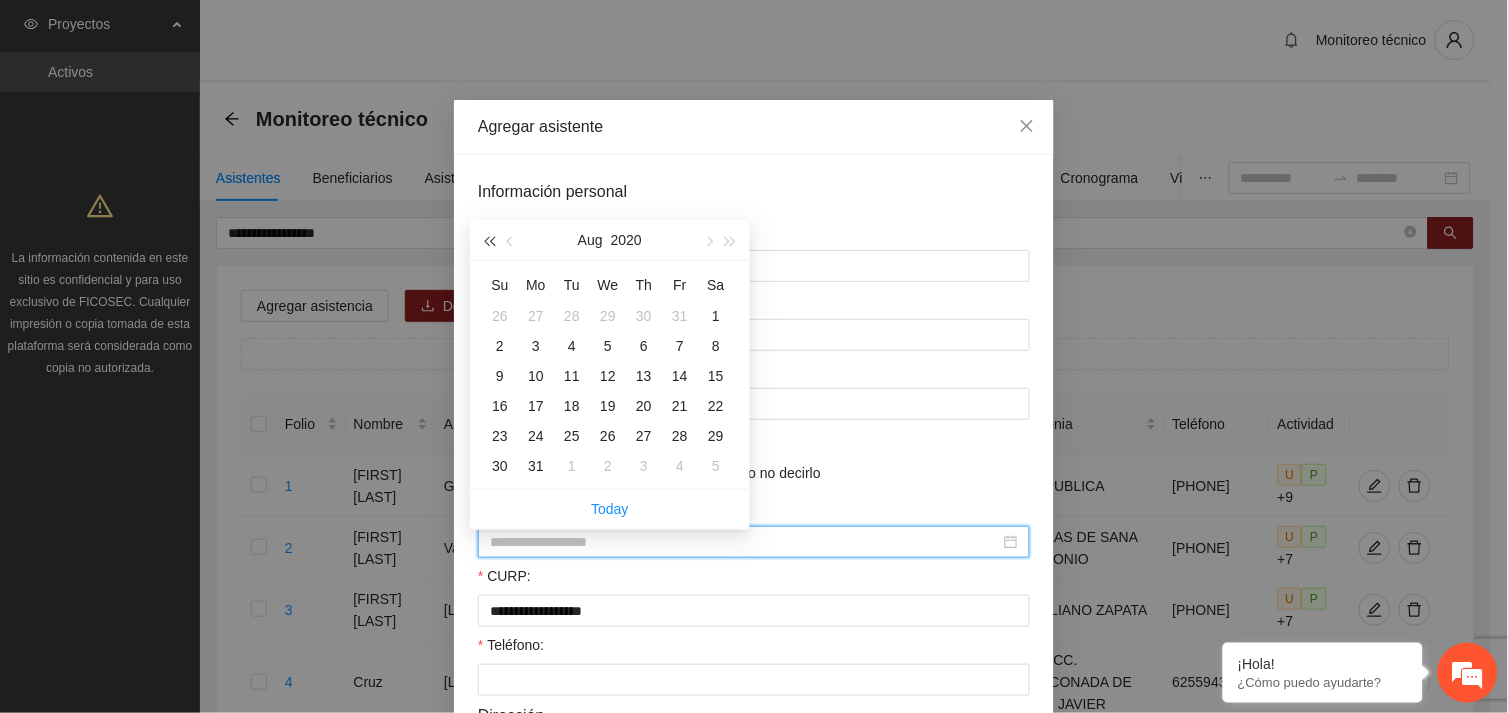 click at bounding box center [489, 240] 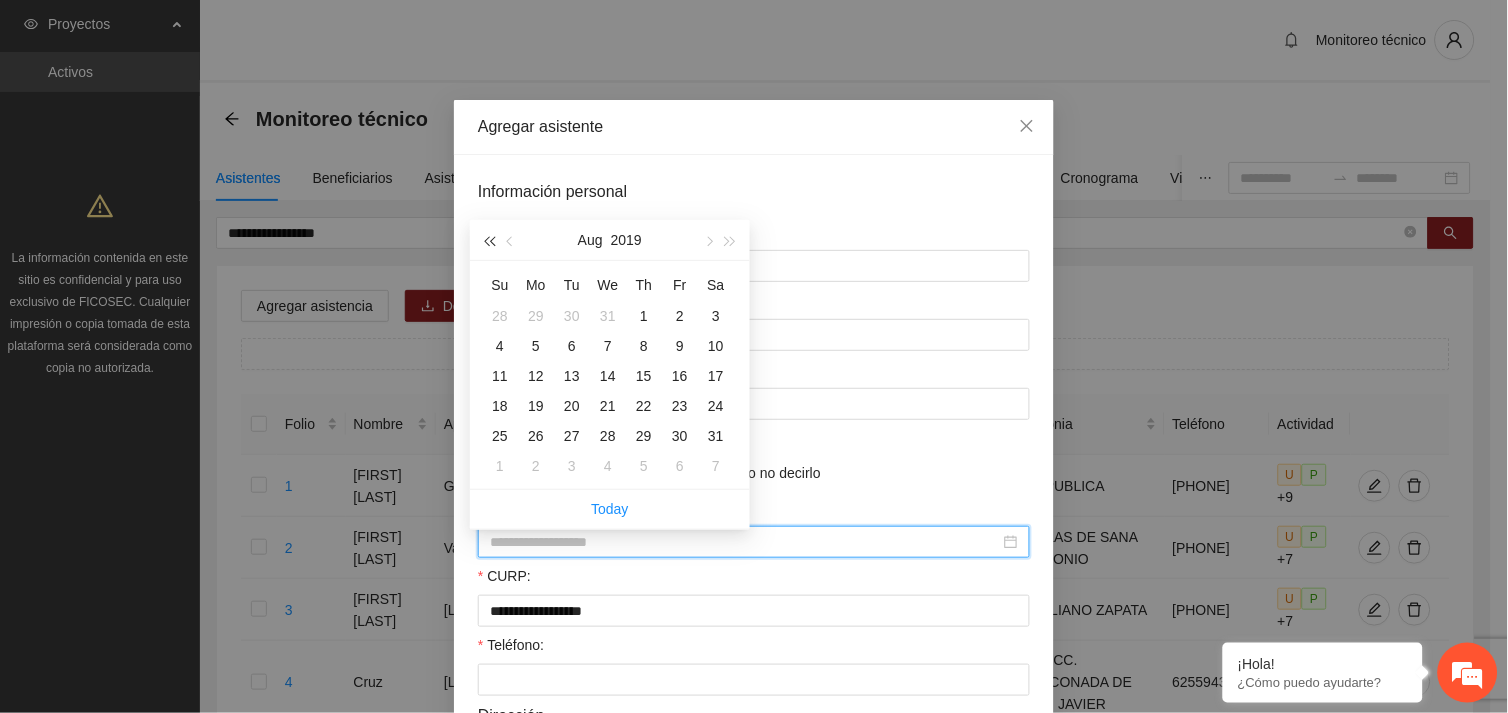 click at bounding box center [489, 240] 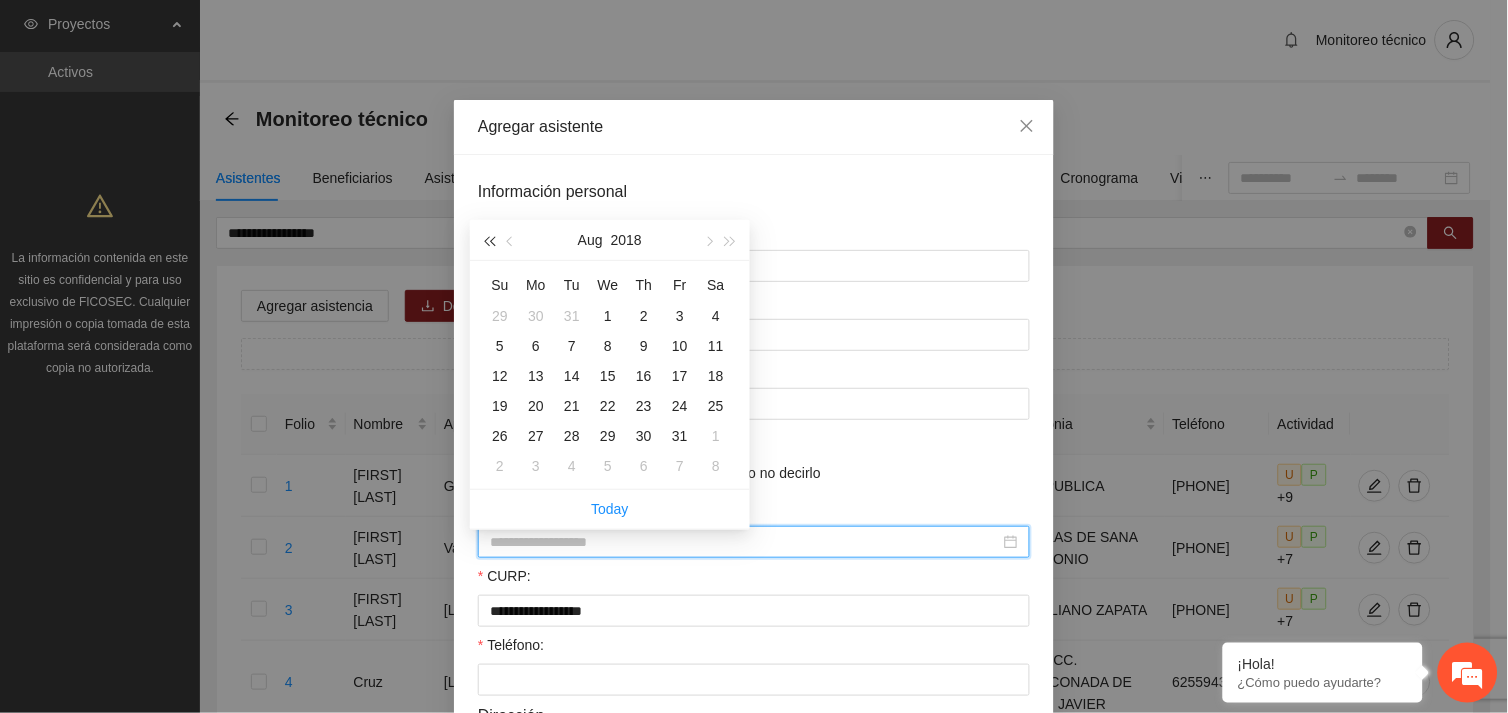 click at bounding box center [489, 240] 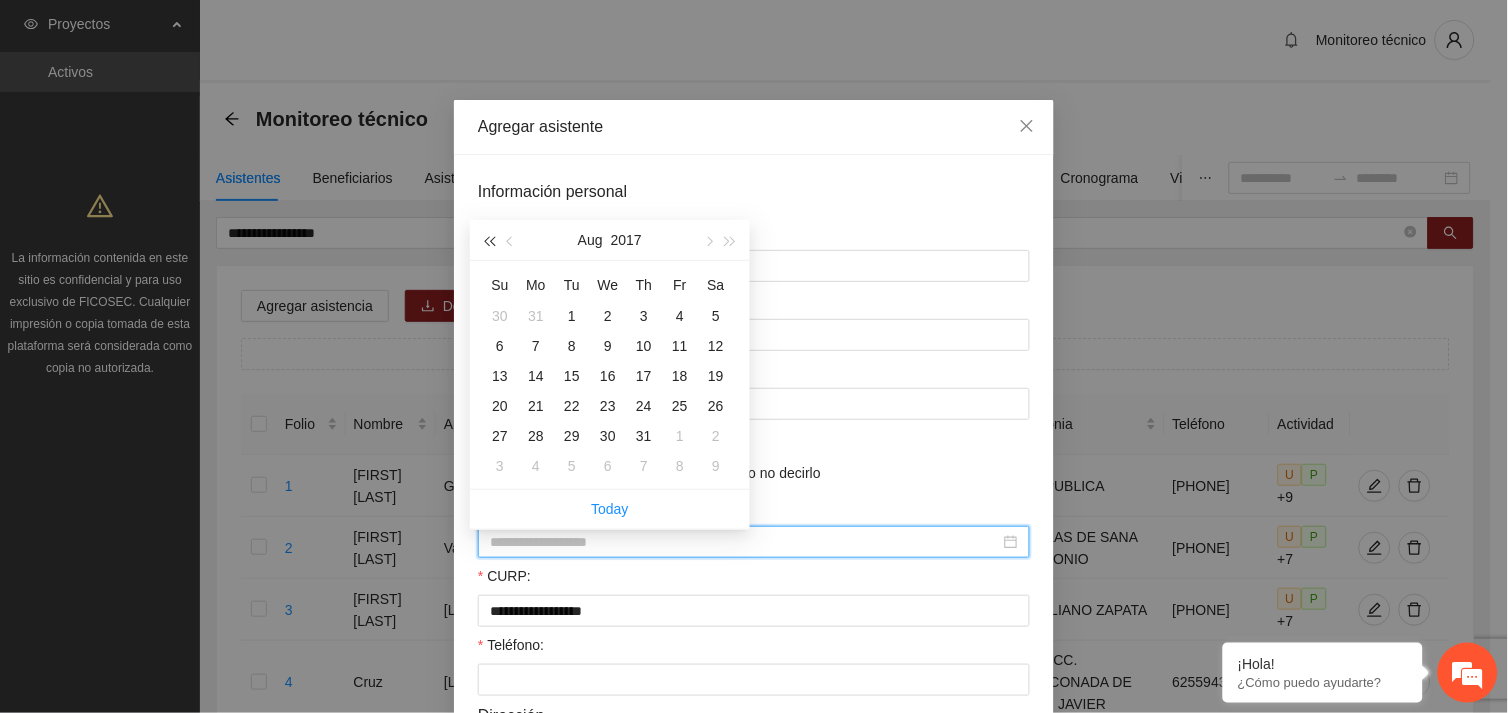 click at bounding box center [489, 240] 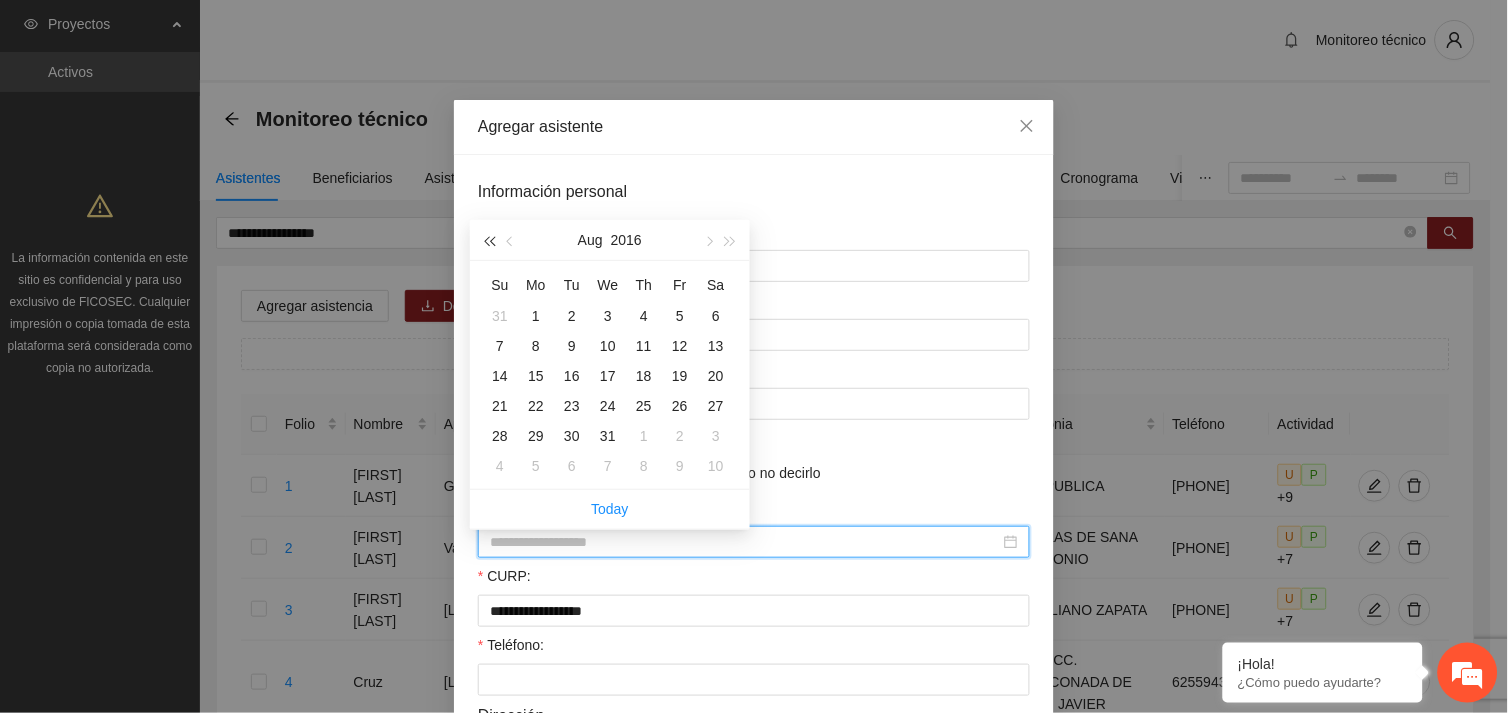 click at bounding box center (489, 240) 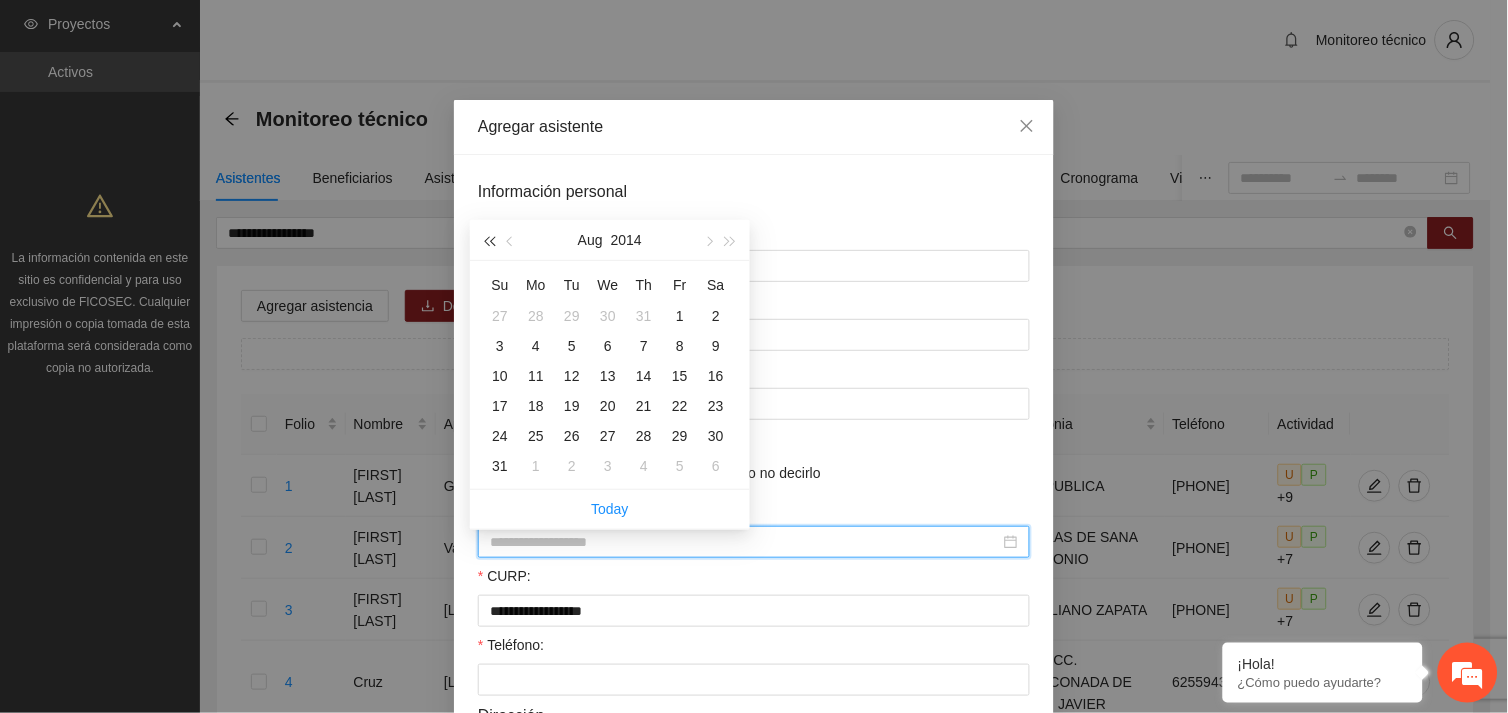 click at bounding box center [489, 240] 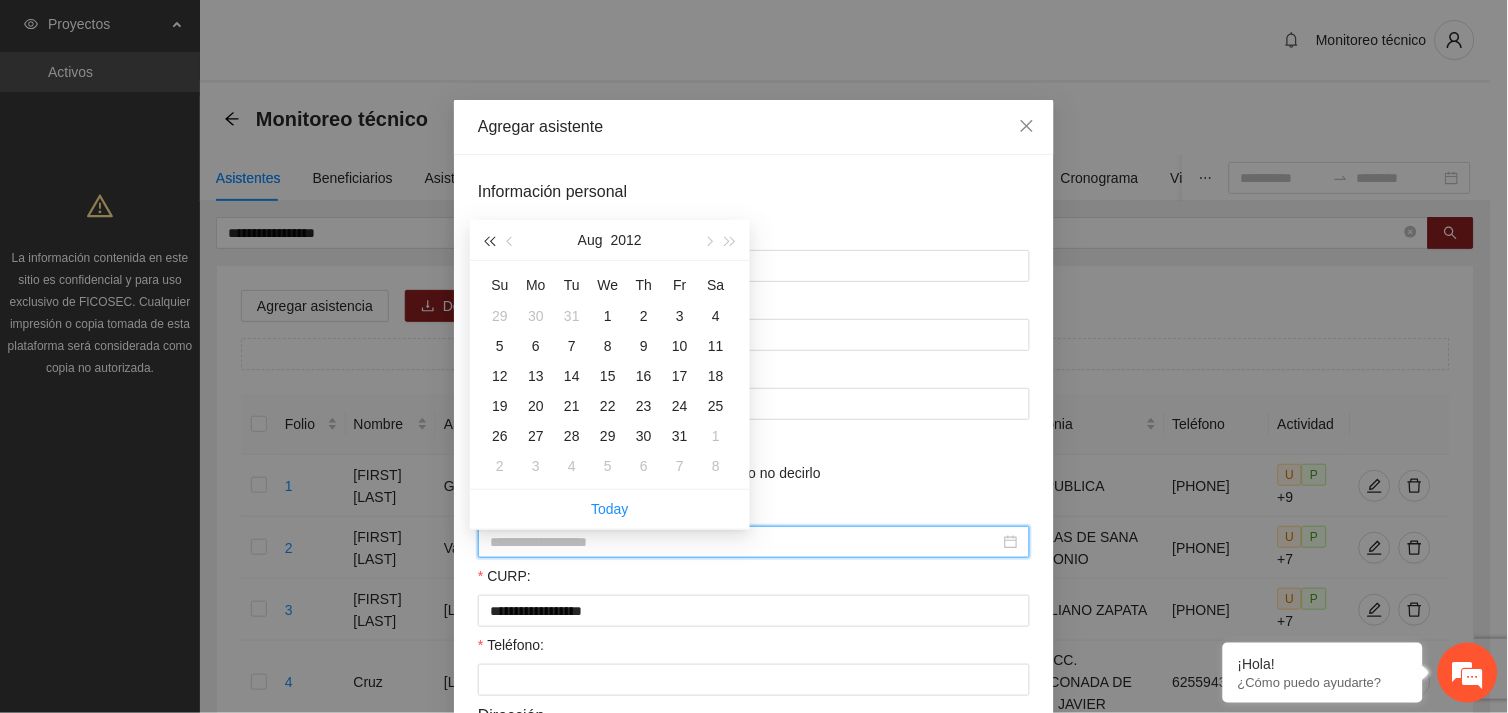 click at bounding box center [489, 240] 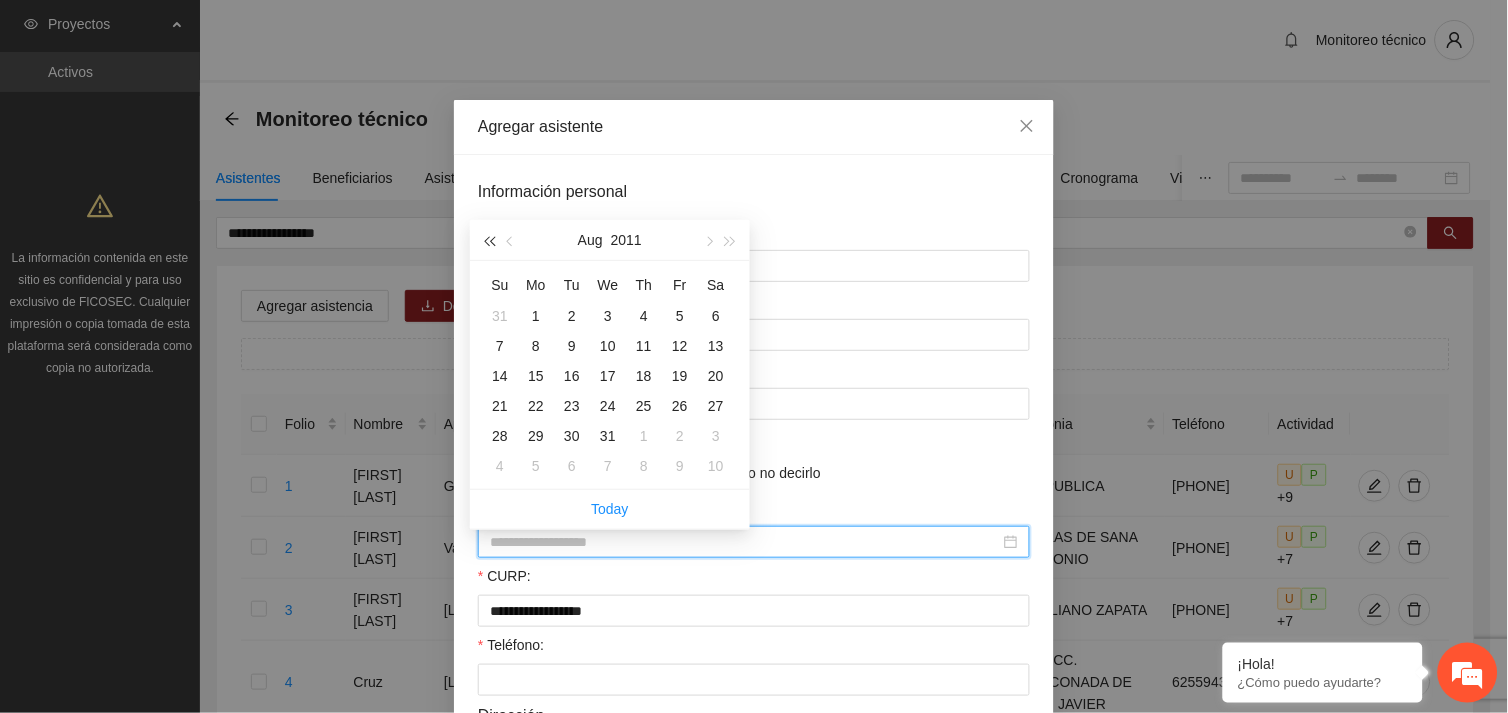 click at bounding box center (489, 240) 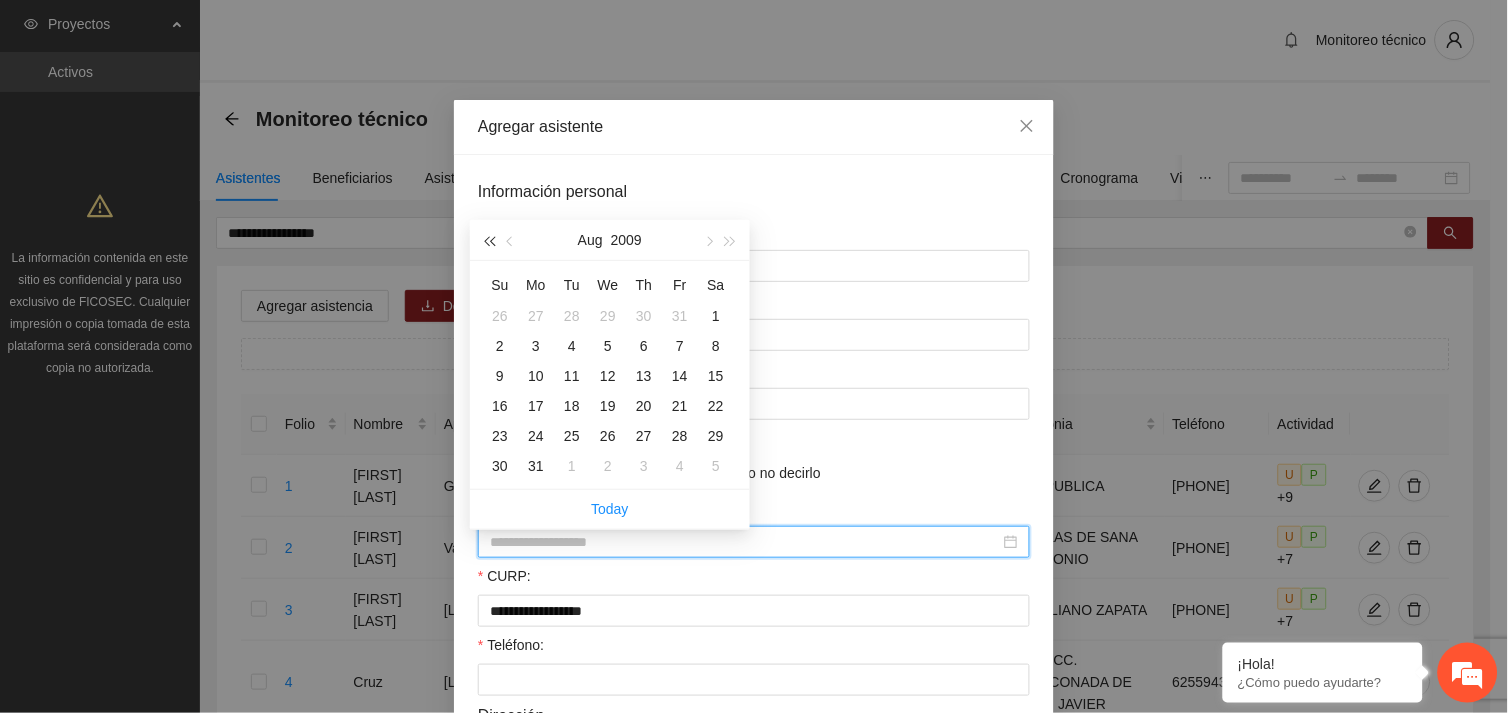 click at bounding box center (489, 240) 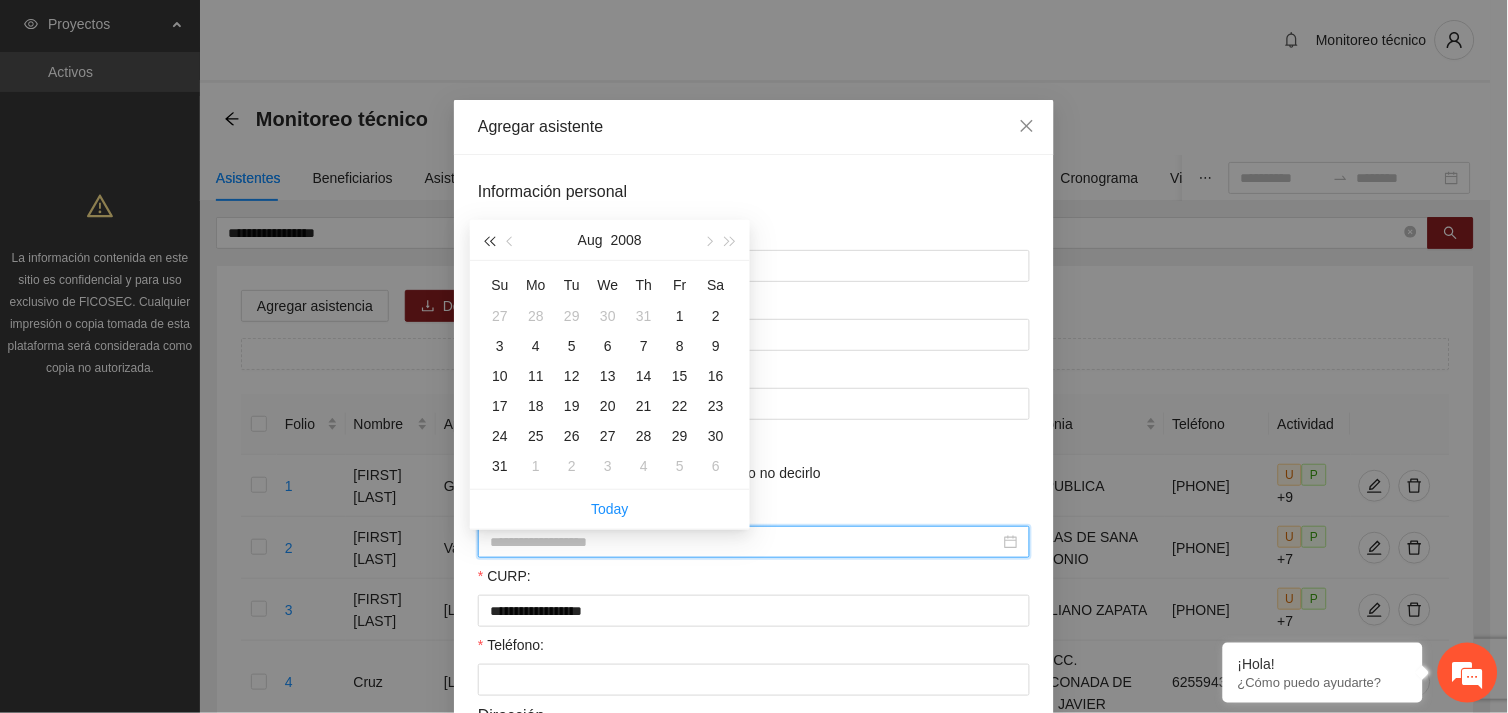 click at bounding box center (489, 240) 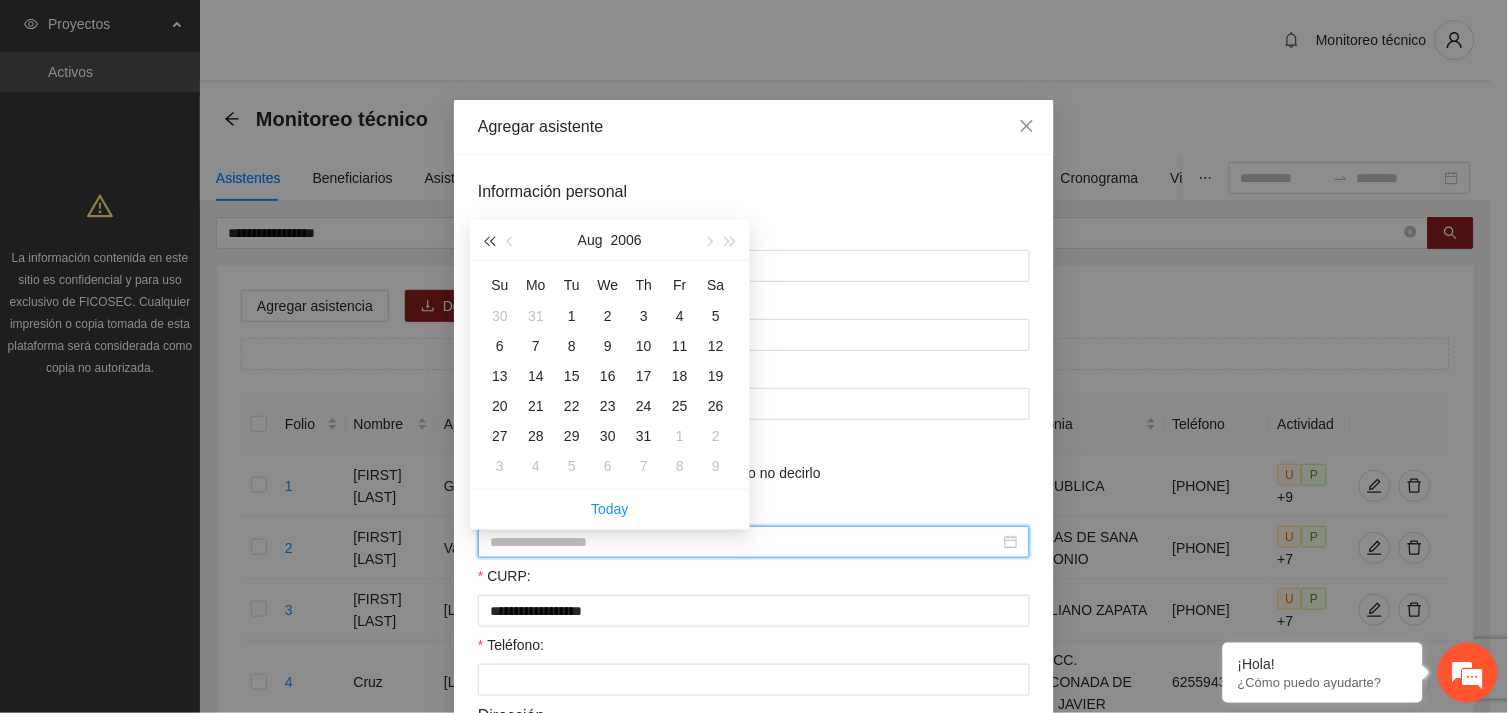 click at bounding box center (489, 240) 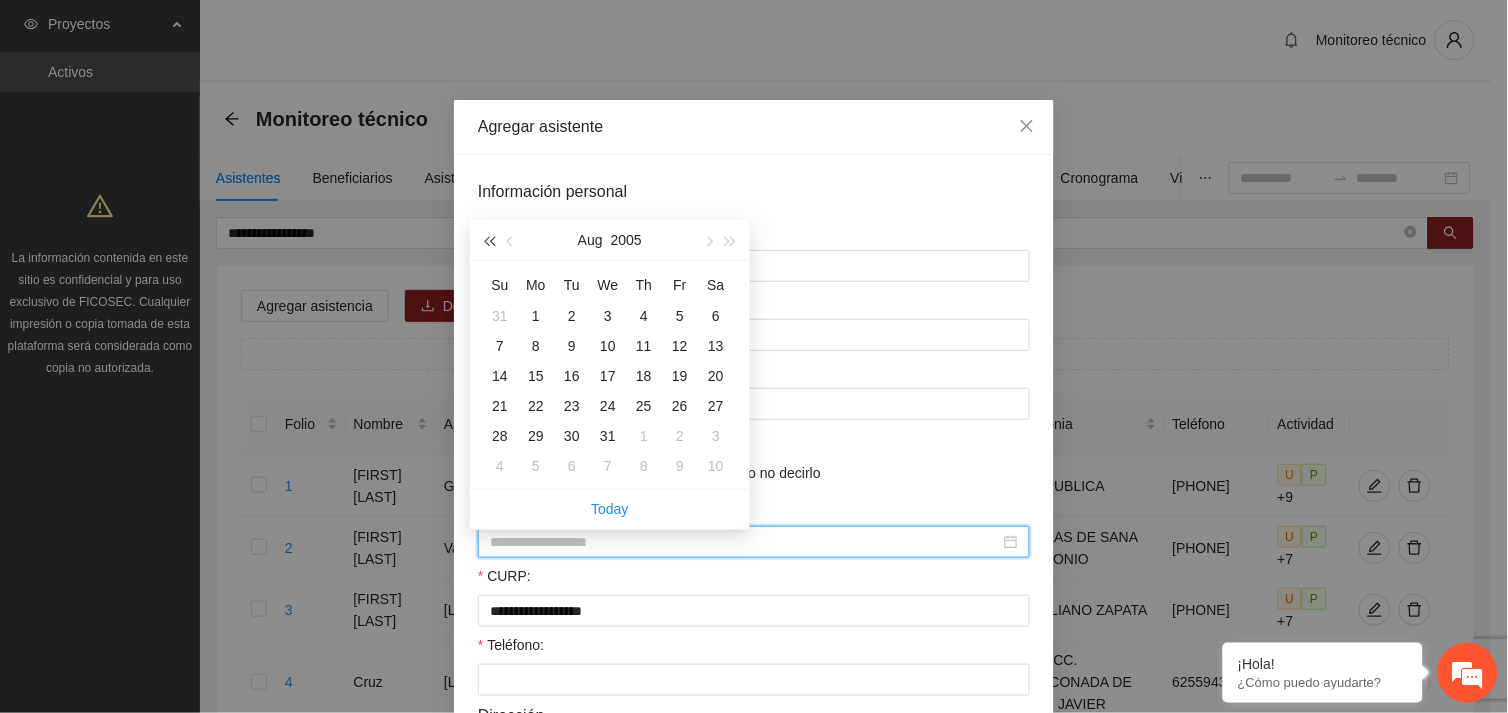 click at bounding box center (489, 240) 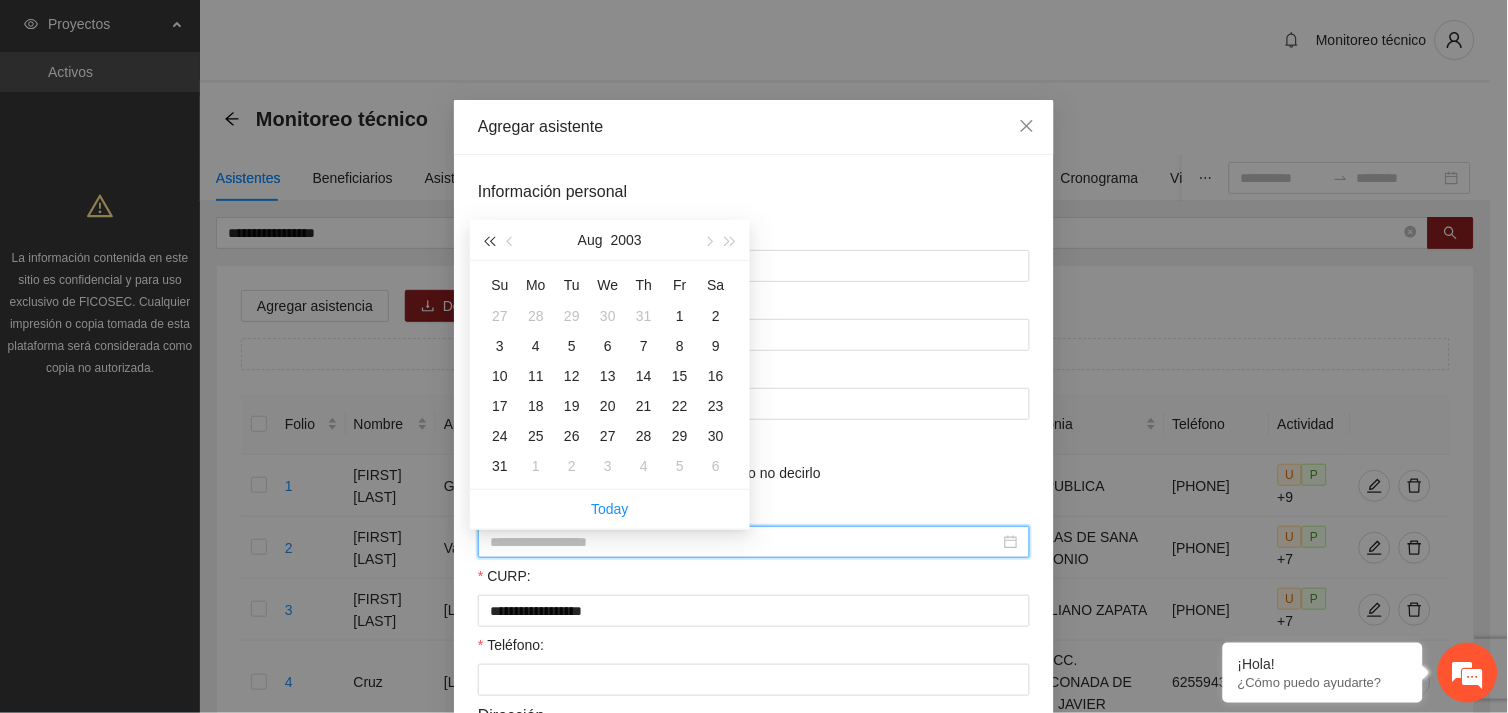 click at bounding box center (489, 240) 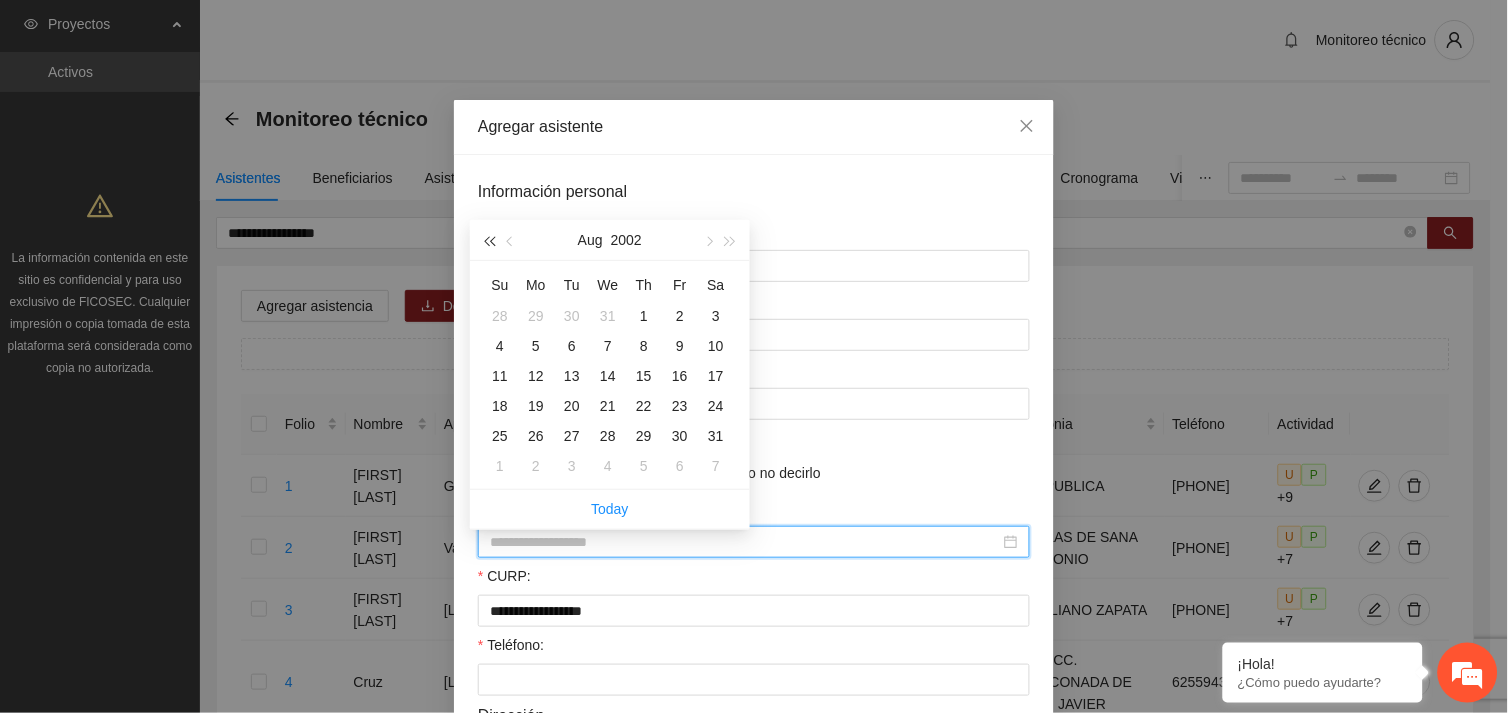click at bounding box center [489, 240] 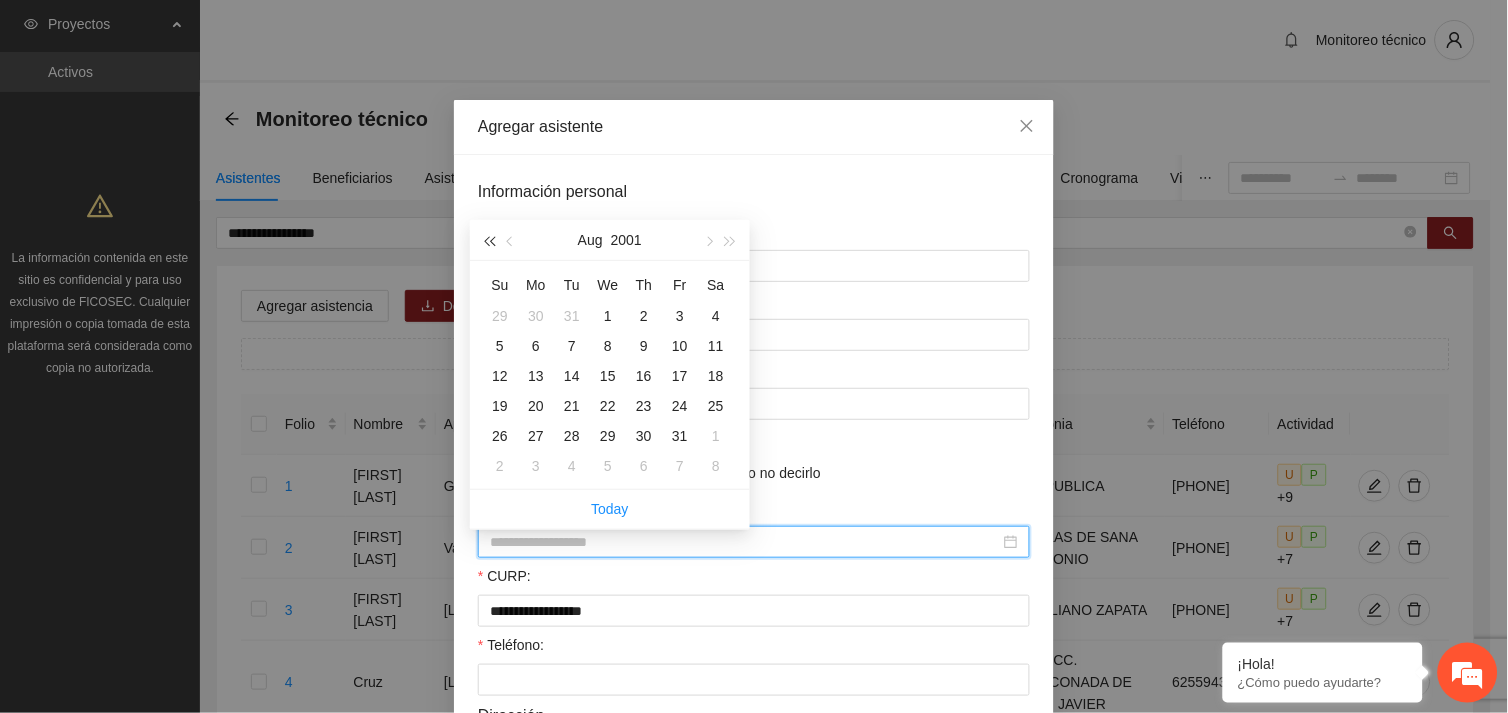 click at bounding box center (489, 240) 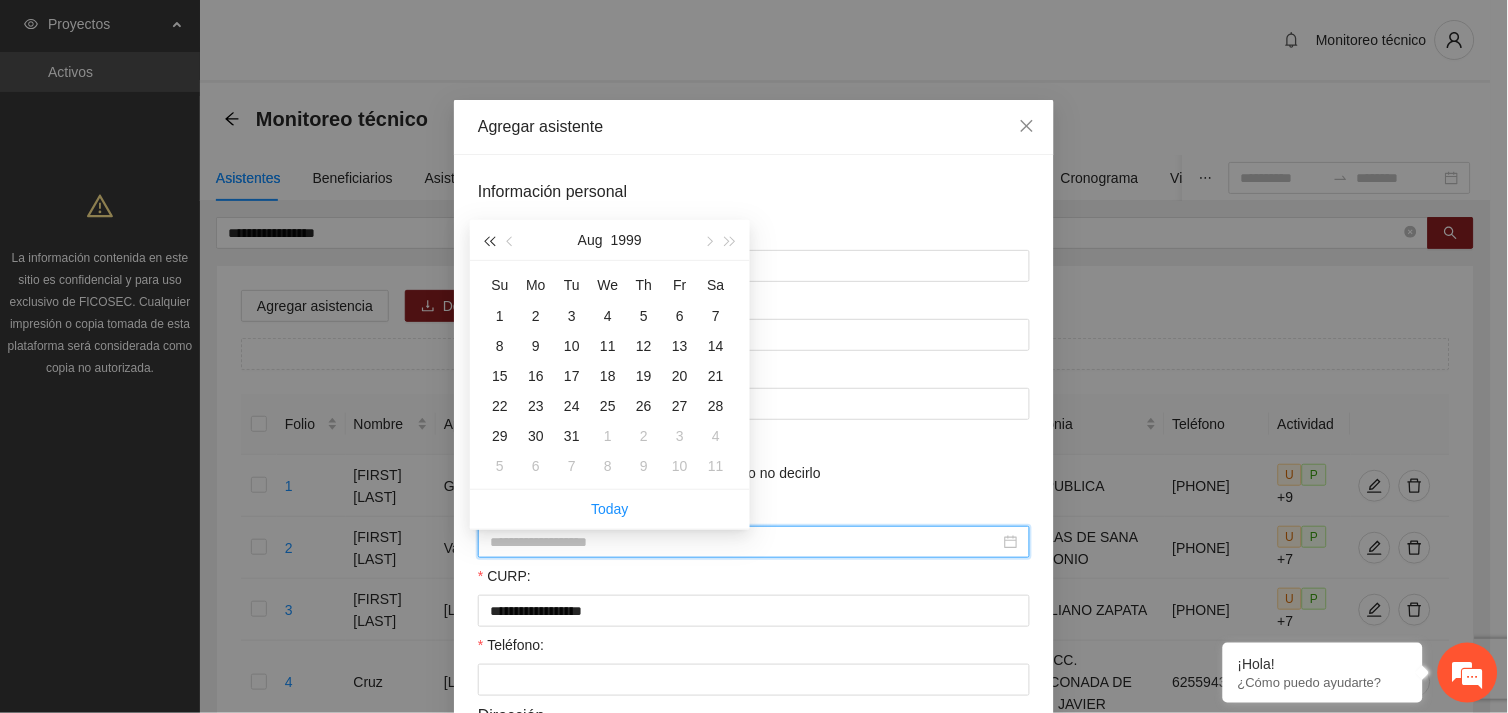 click at bounding box center [489, 240] 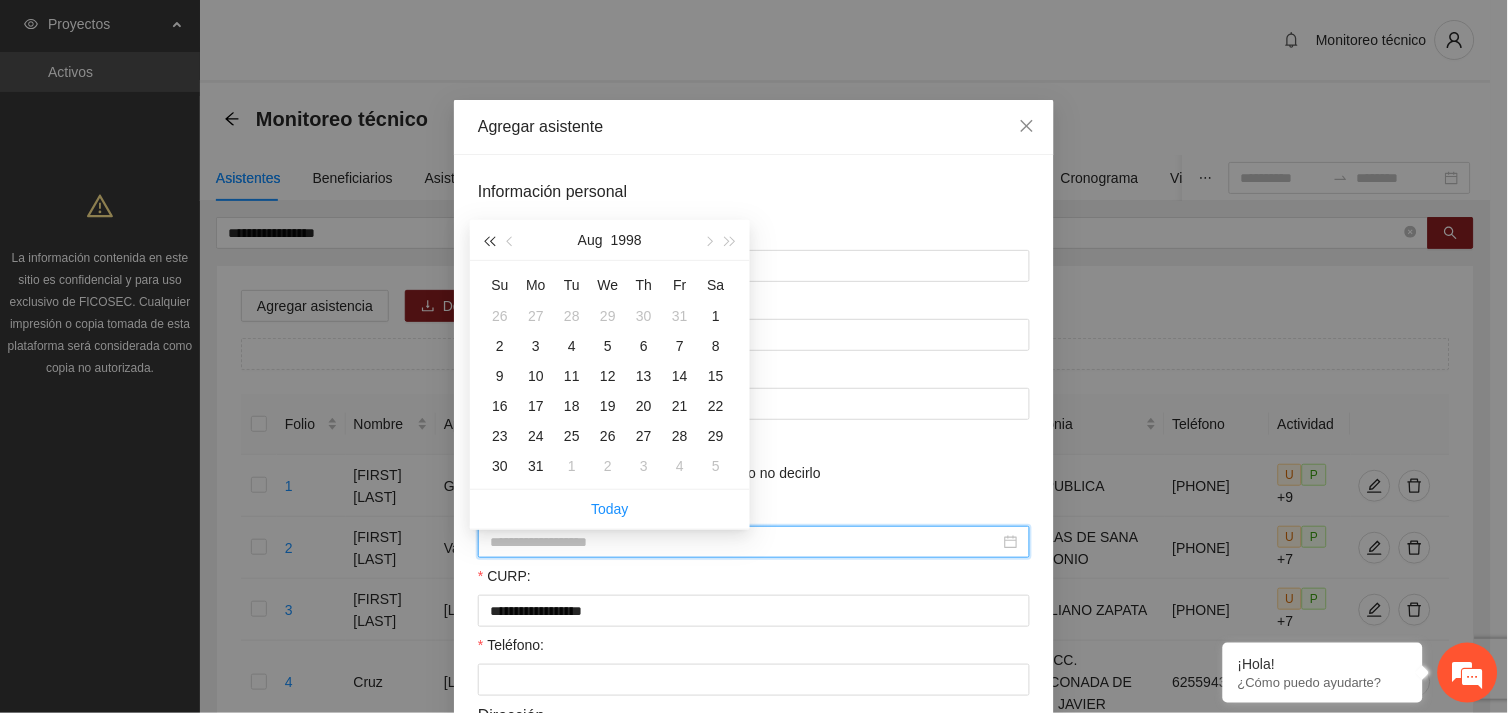 click at bounding box center [489, 240] 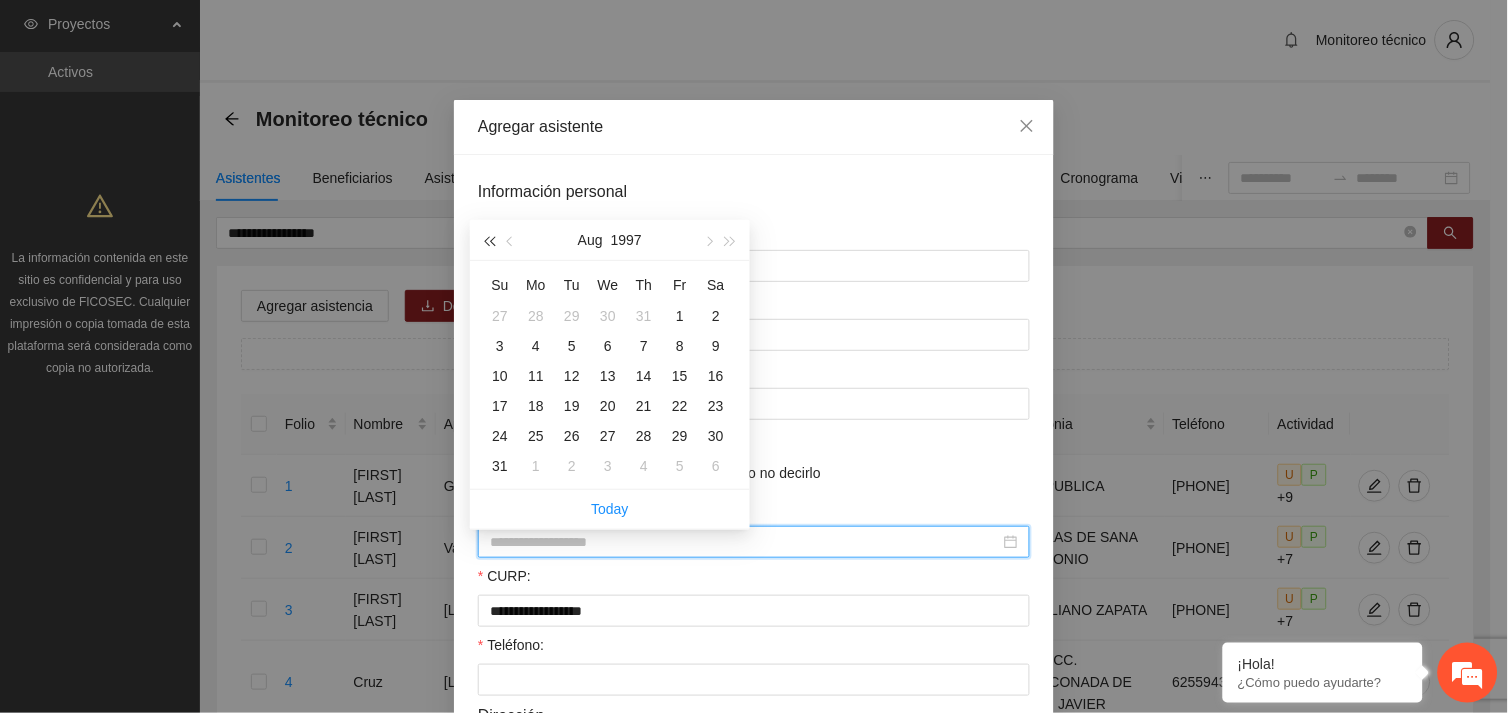 click at bounding box center [489, 240] 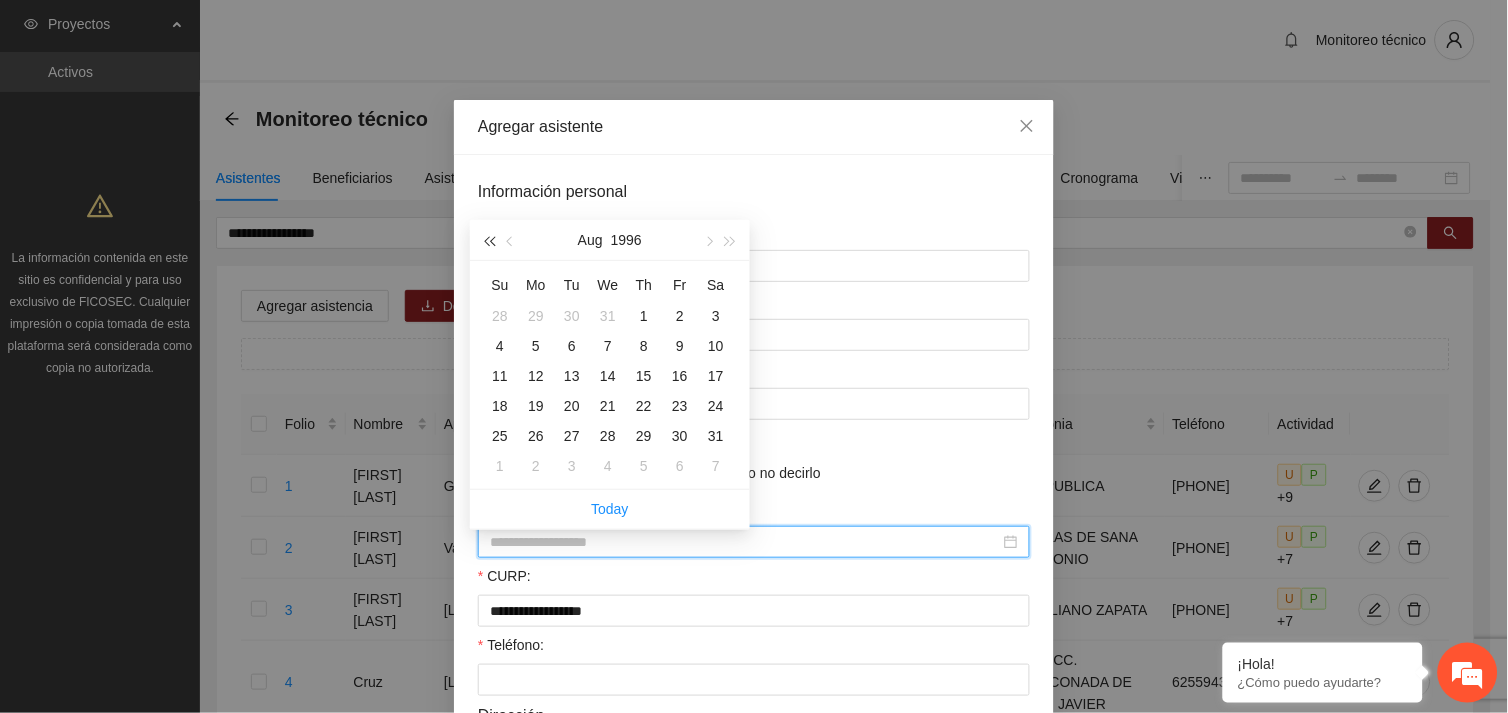 click at bounding box center [489, 240] 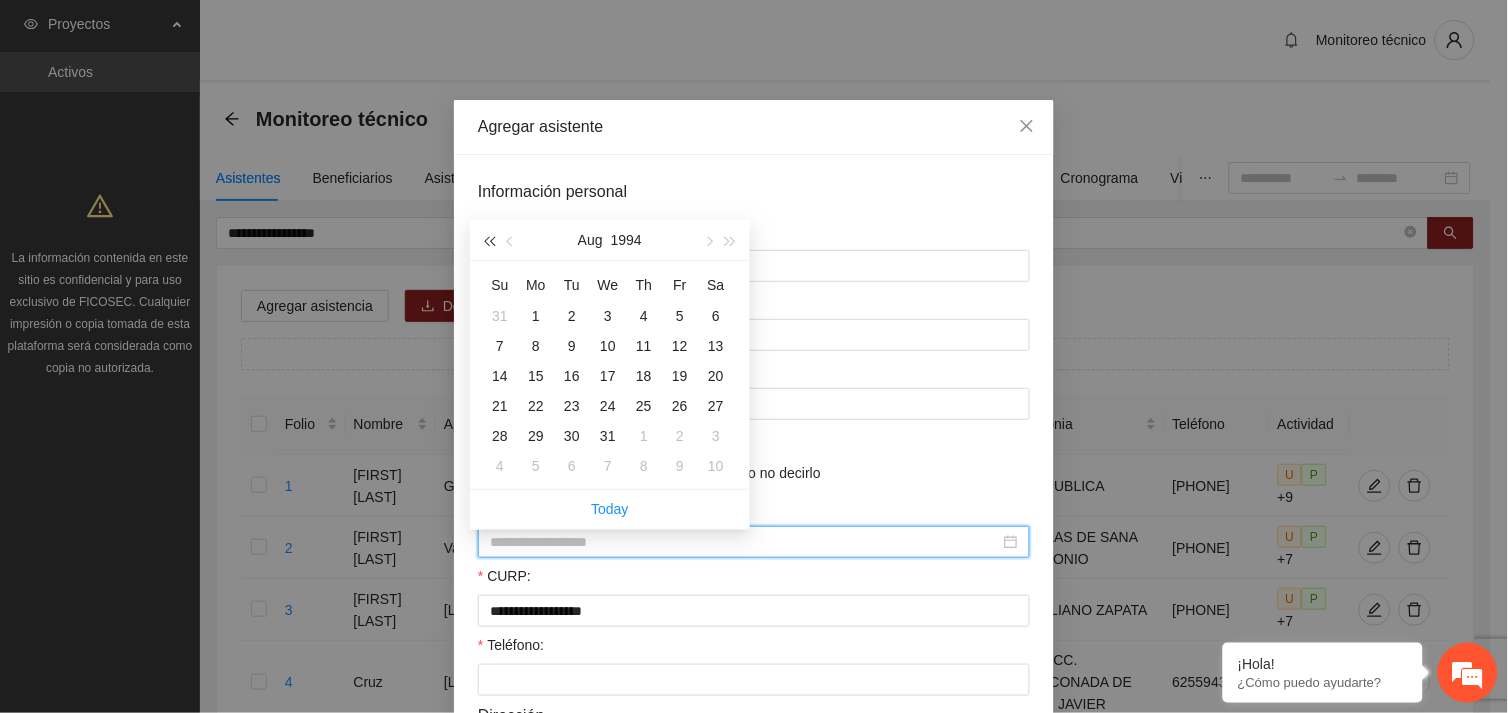 click at bounding box center (489, 240) 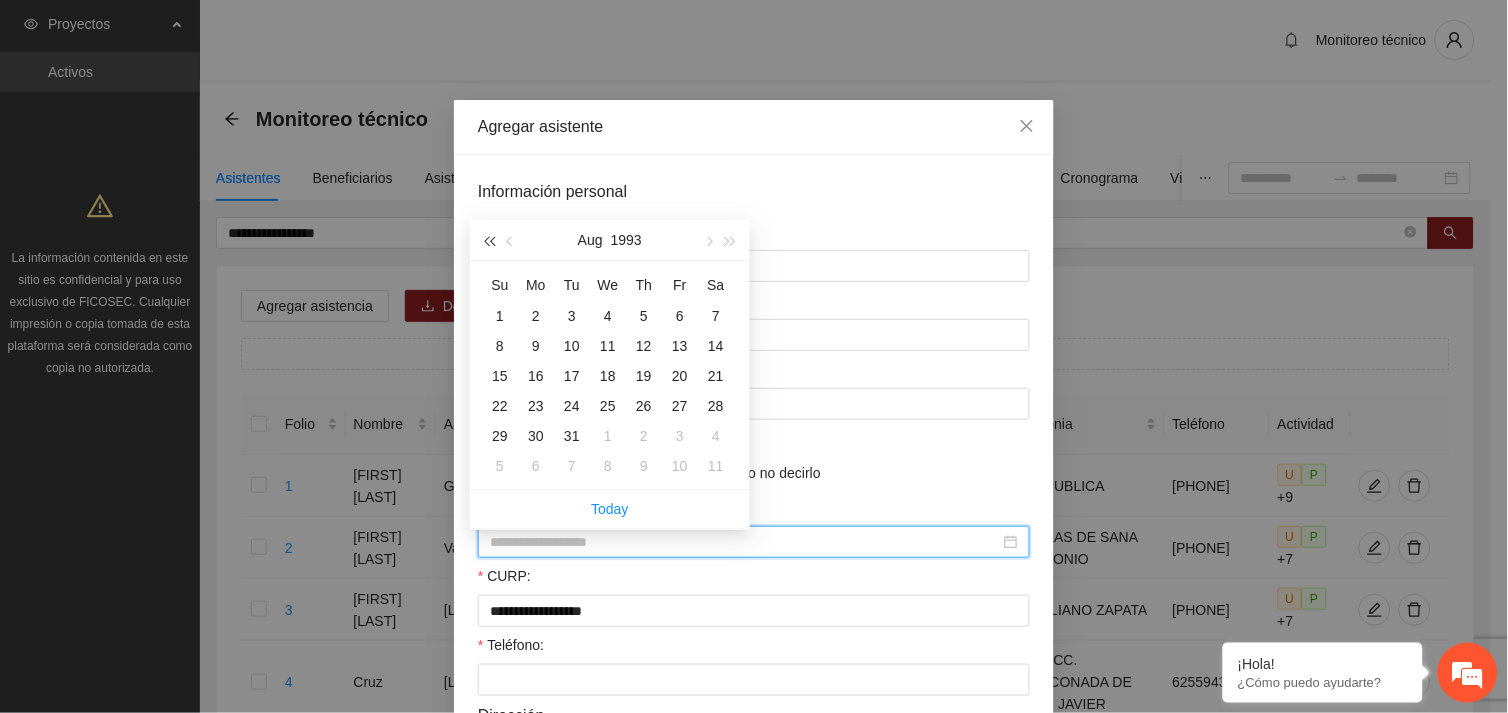 click at bounding box center (489, 240) 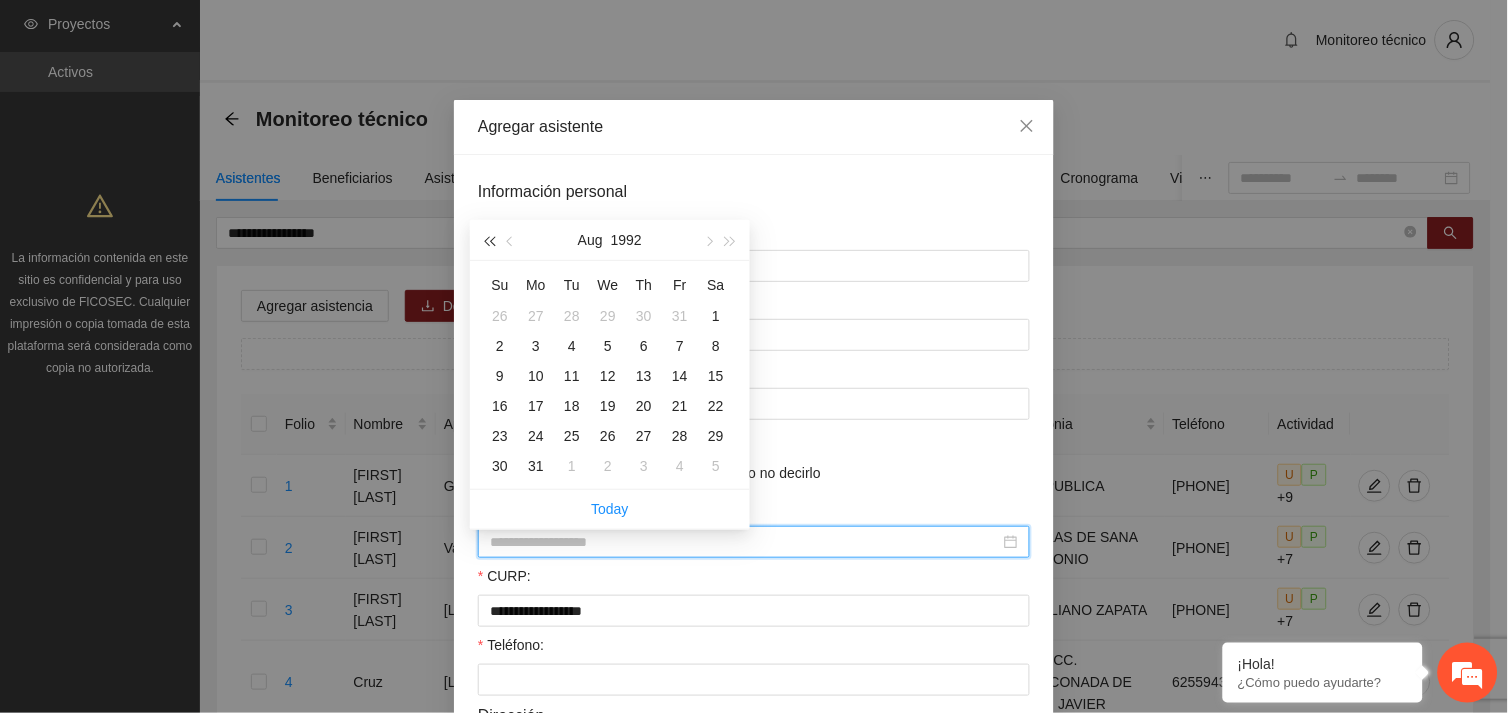 click at bounding box center [489, 240] 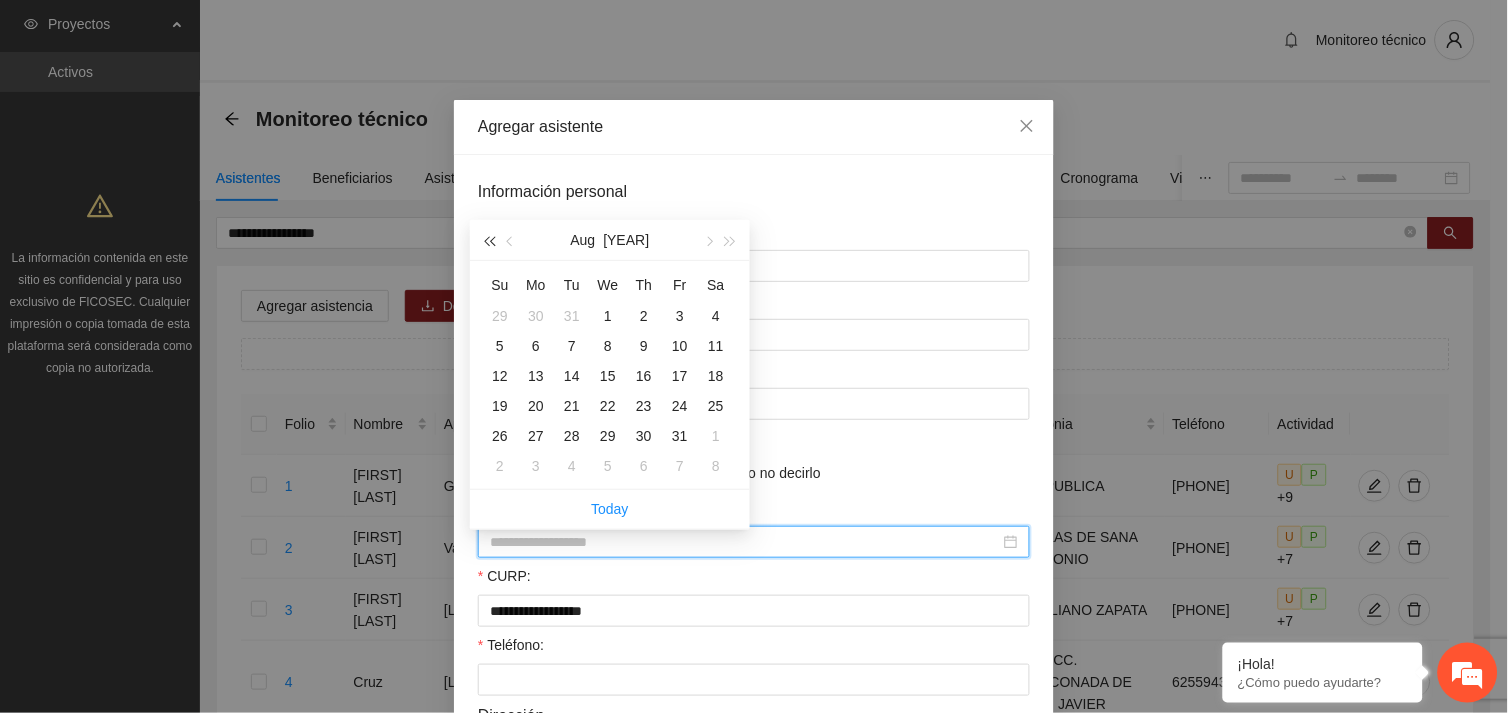 click at bounding box center [489, 240] 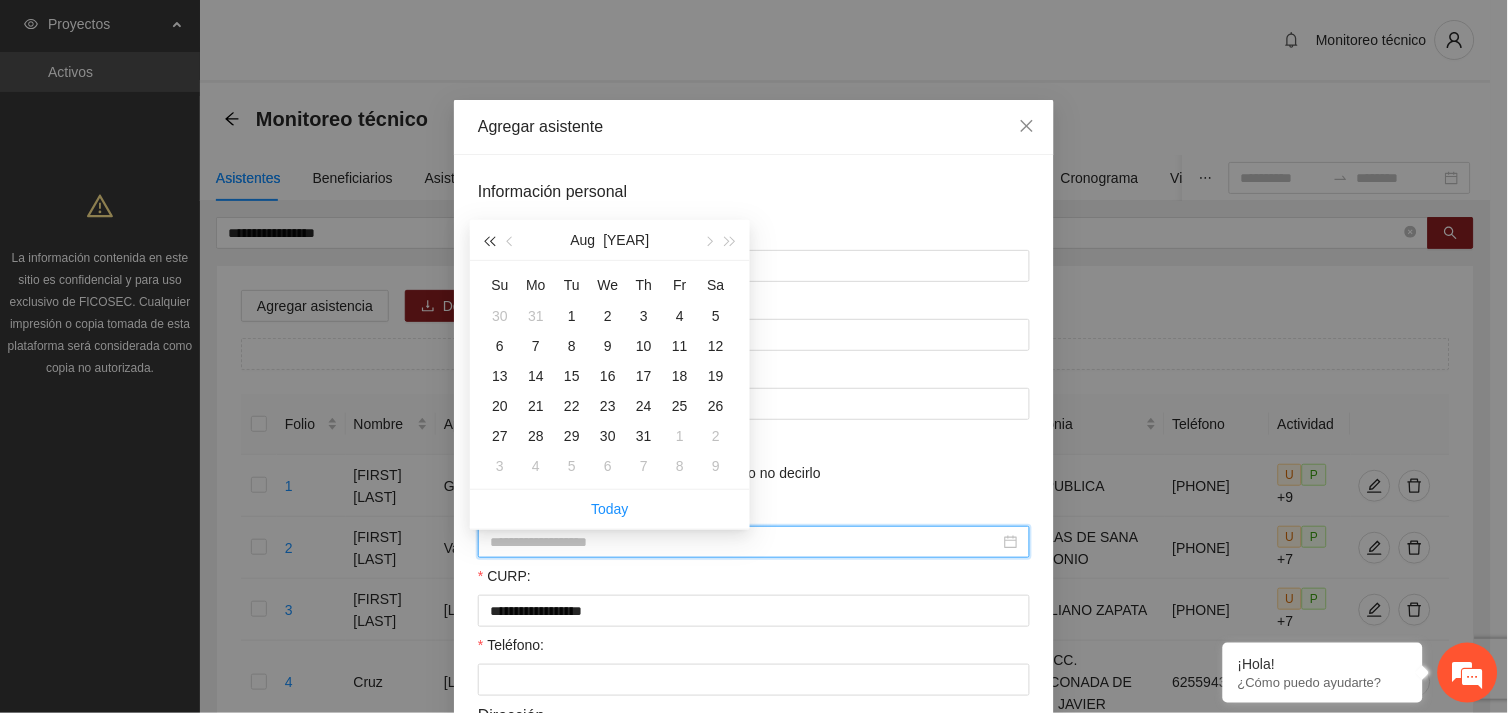 click at bounding box center [489, 240] 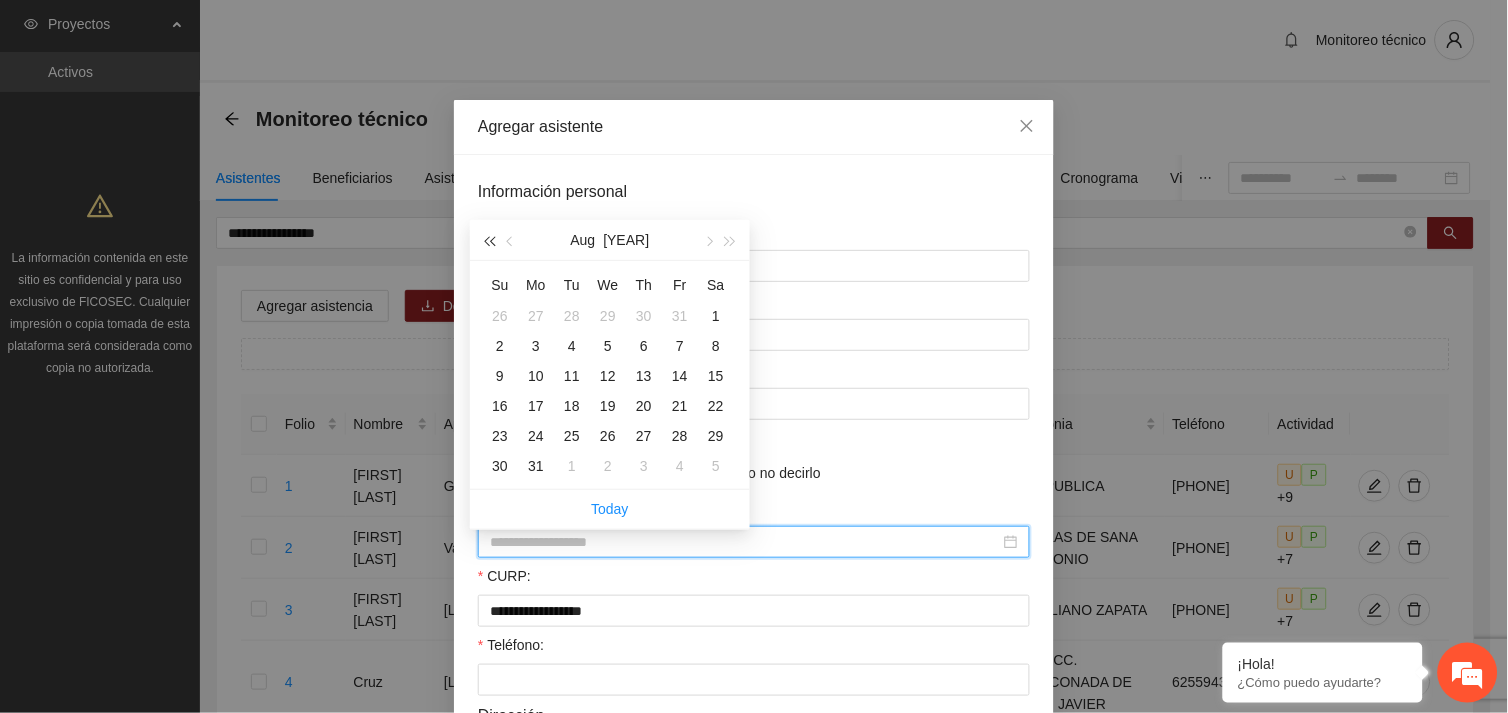 click at bounding box center (489, 240) 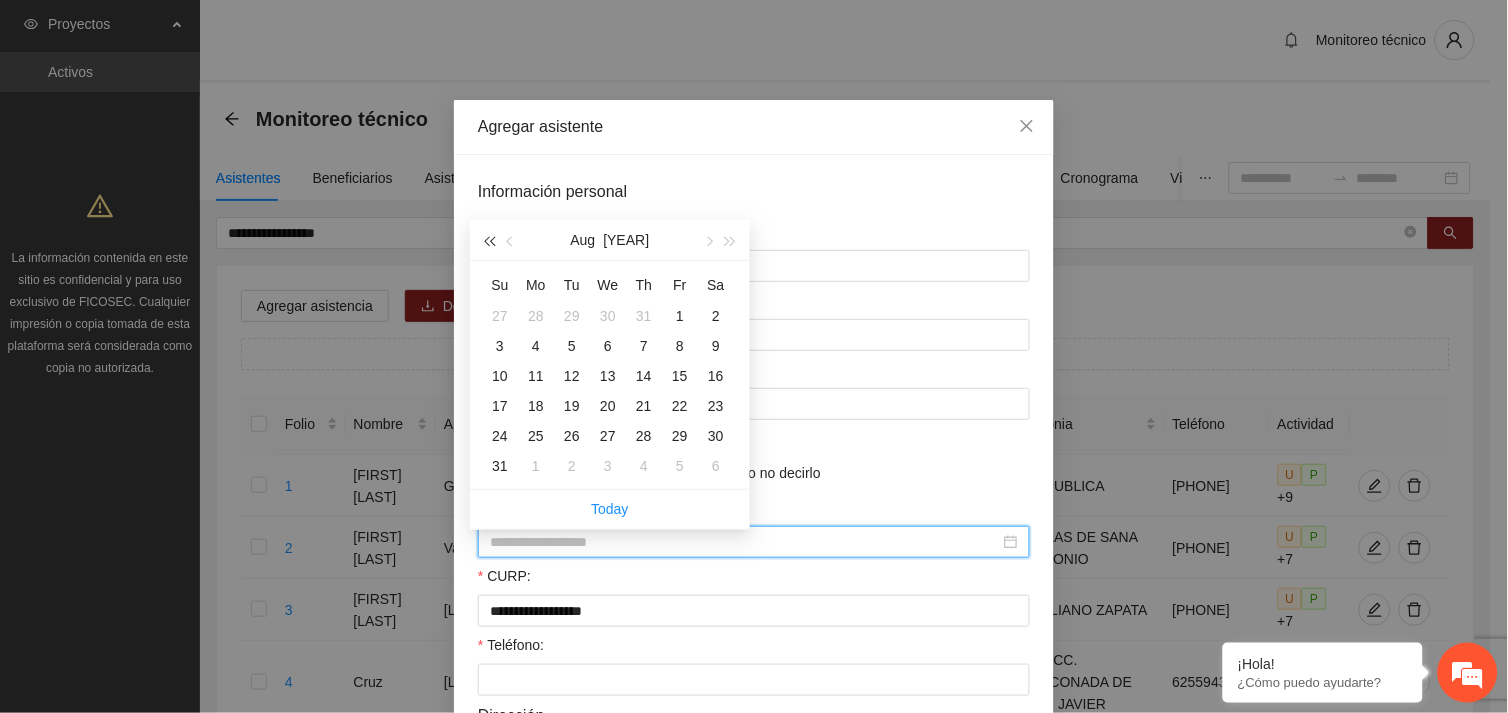 click at bounding box center (489, 240) 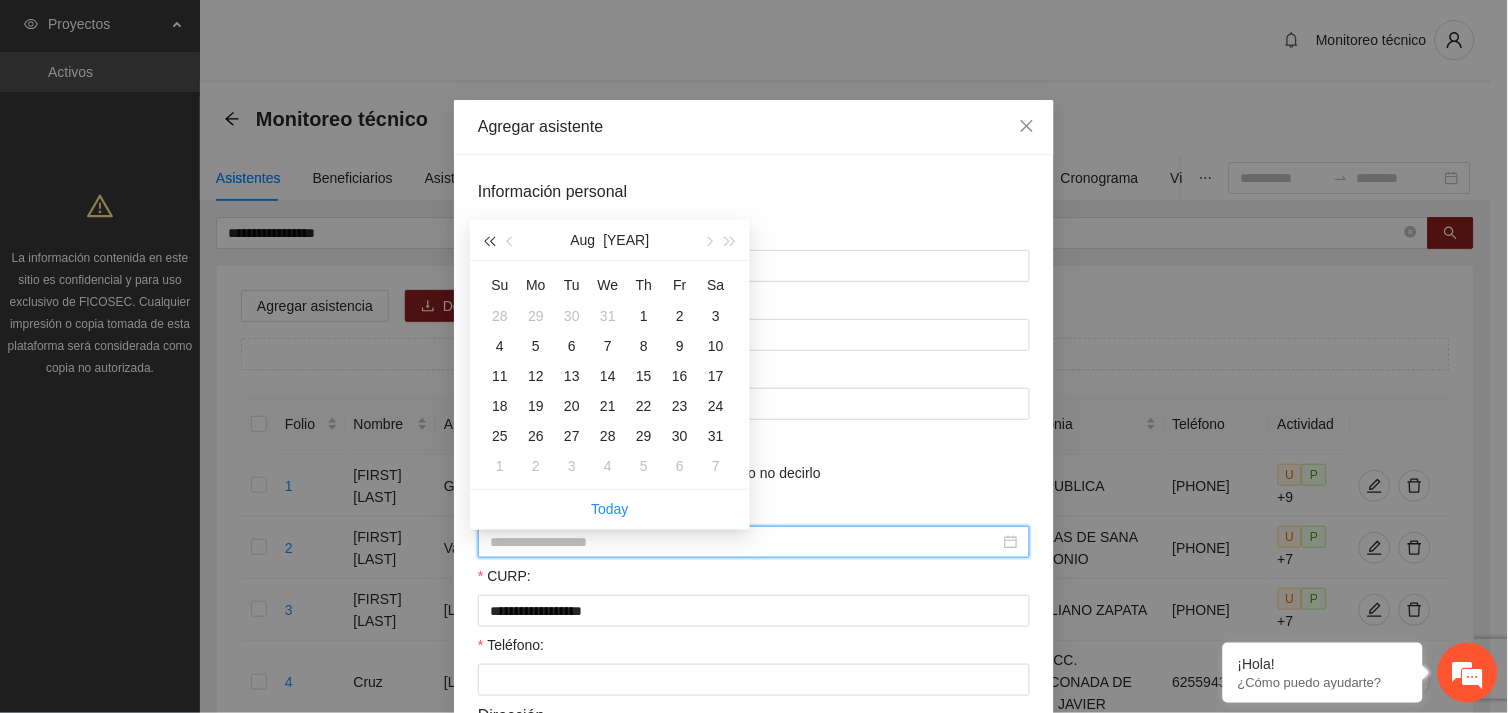 click at bounding box center (489, 240) 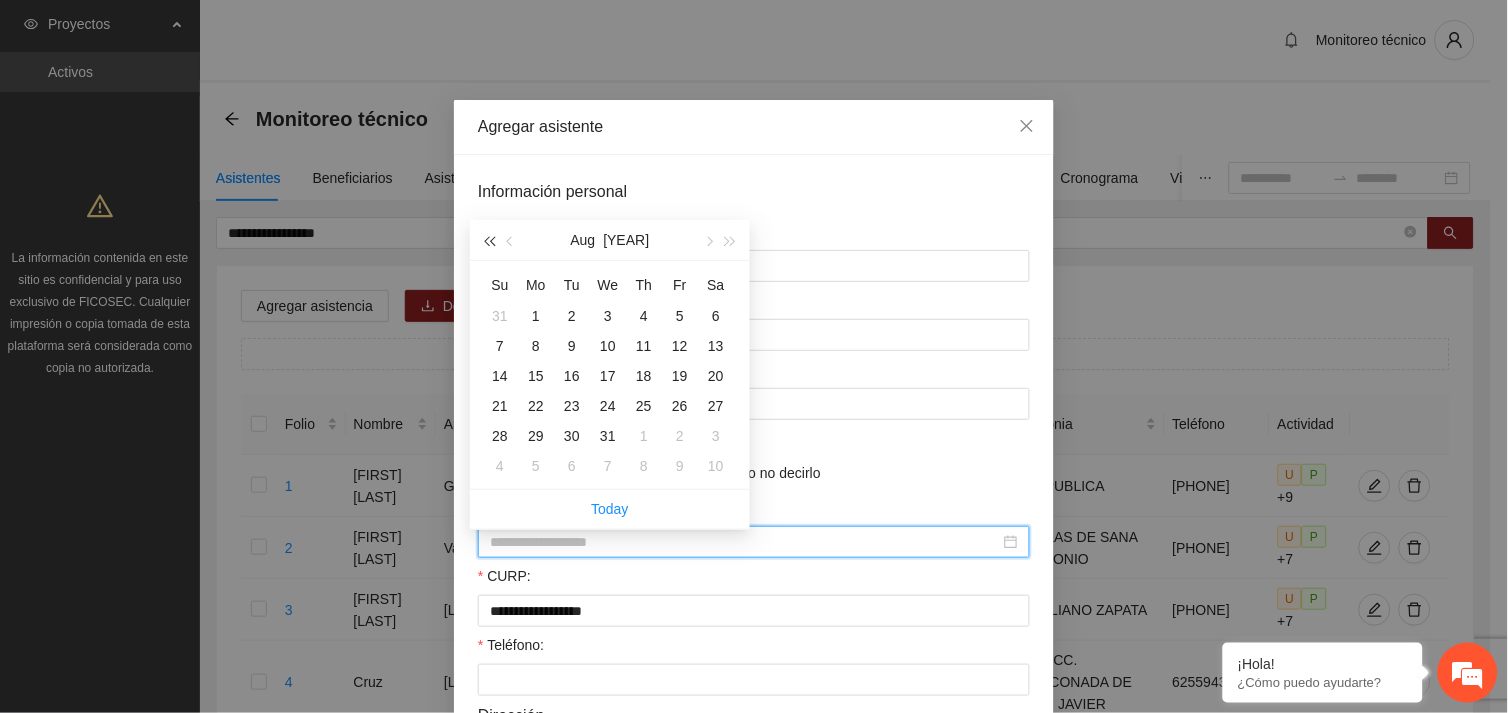 click at bounding box center [489, 240] 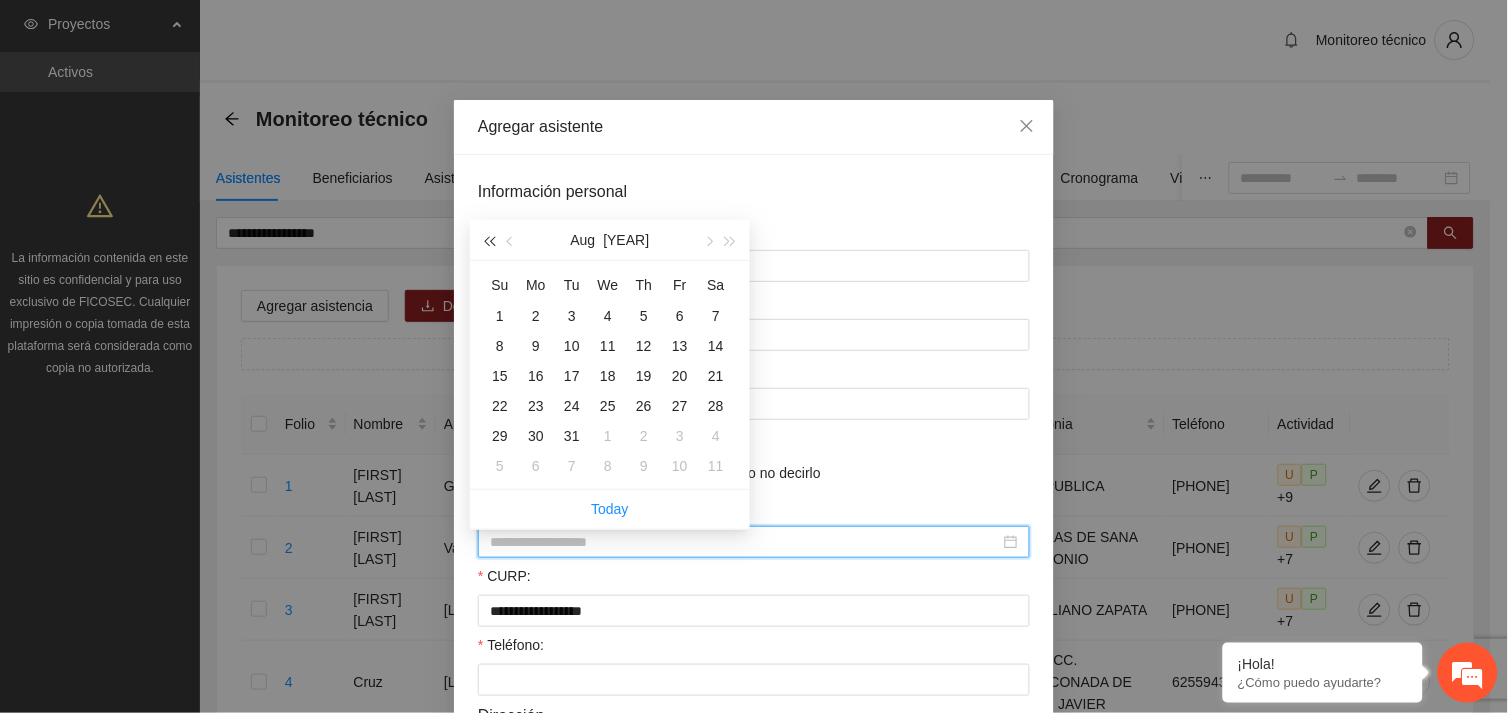 click at bounding box center [489, 240] 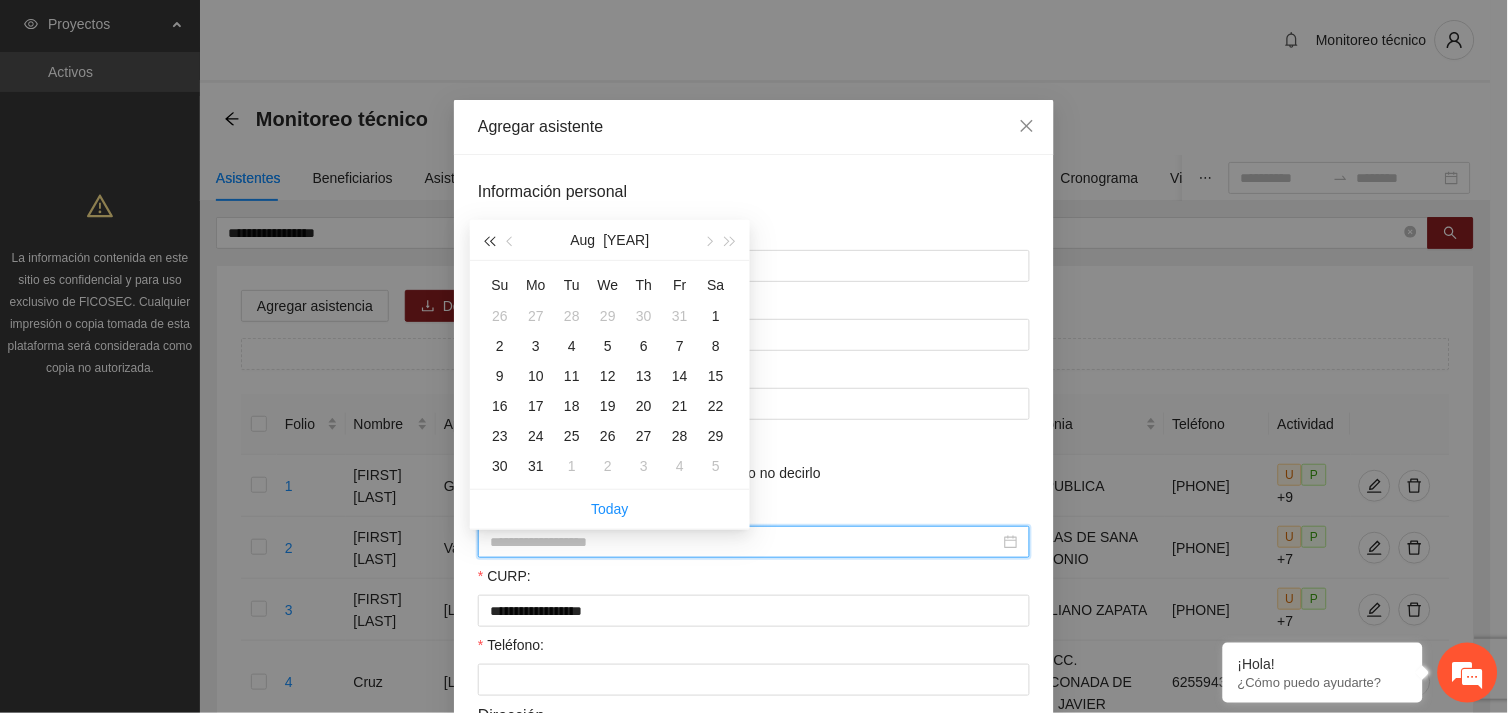 click at bounding box center [489, 240] 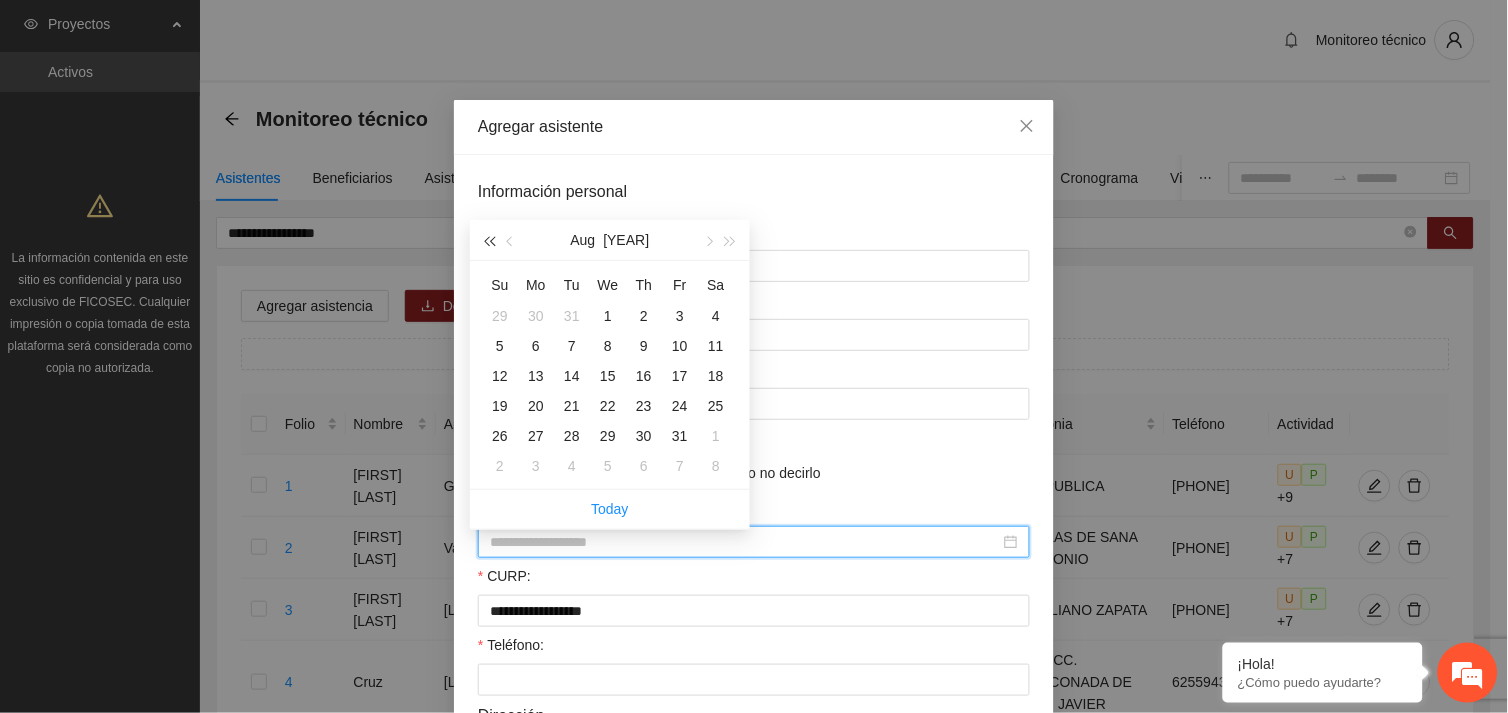 click at bounding box center [489, 240] 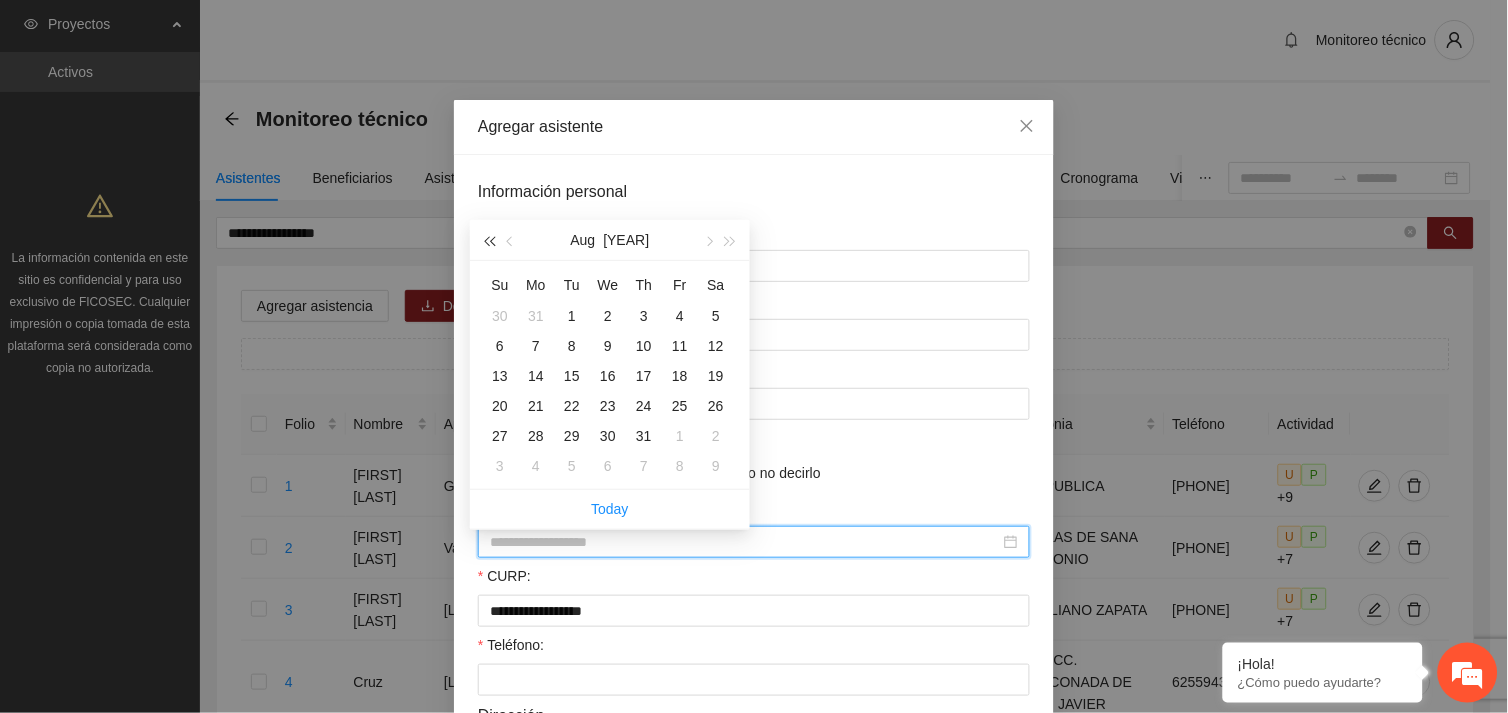 click at bounding box center [489, 240] 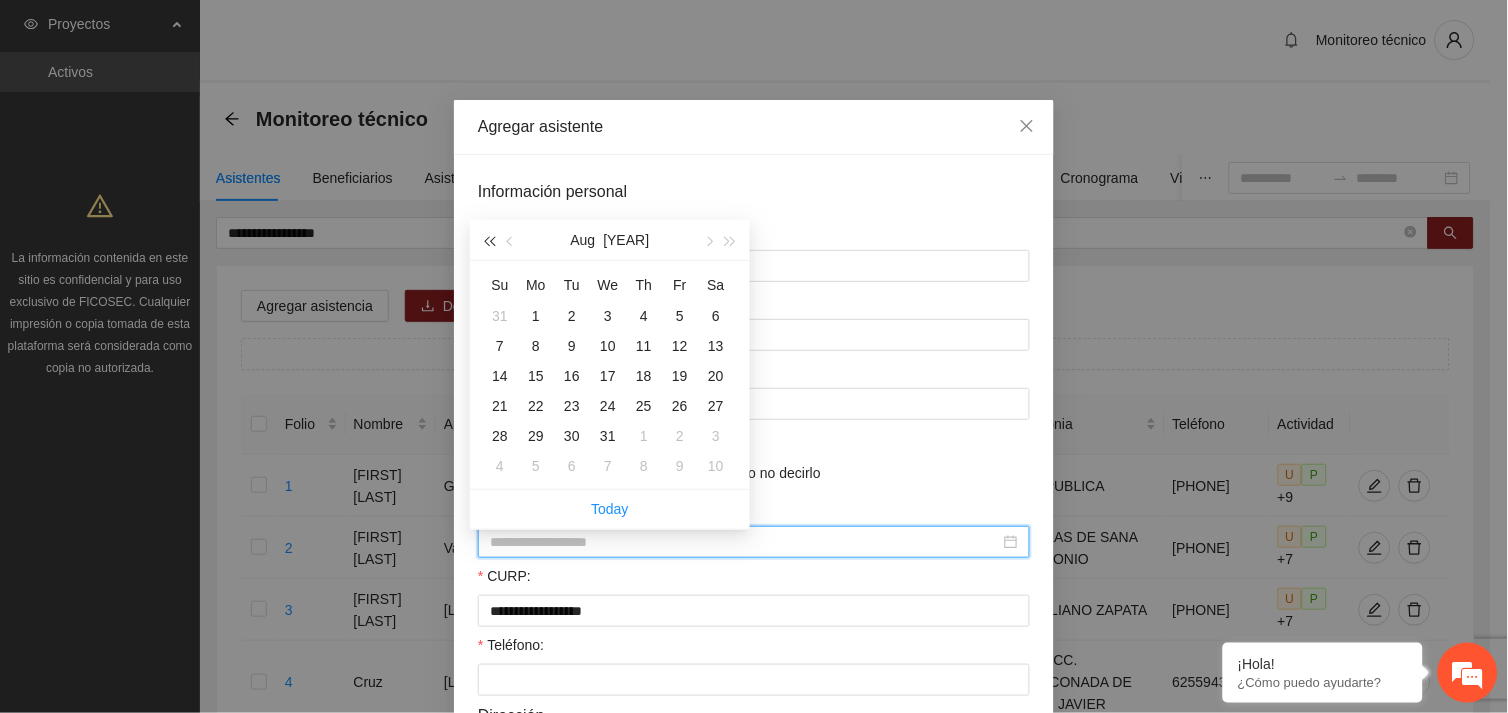 click at bounding box center (489, 240) 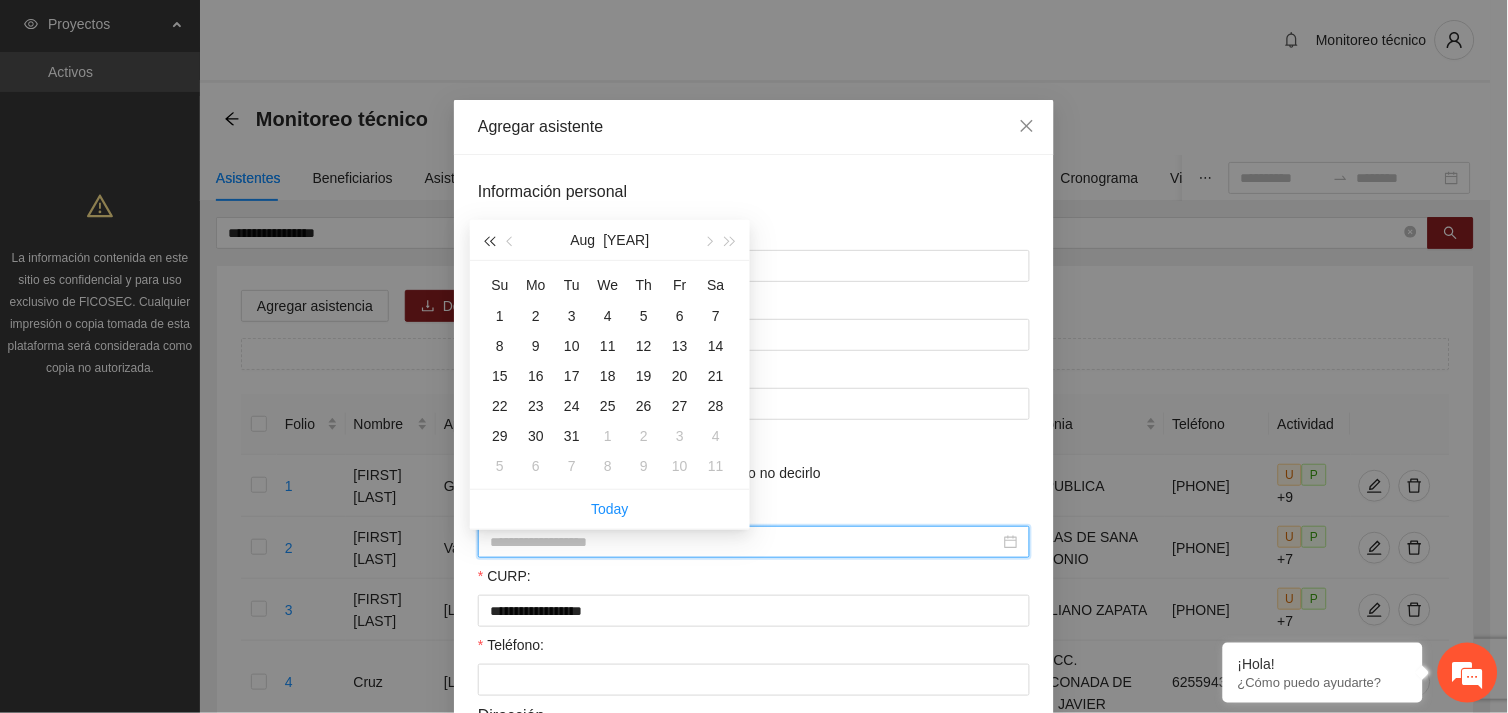 click at bounding box center (489, 240) 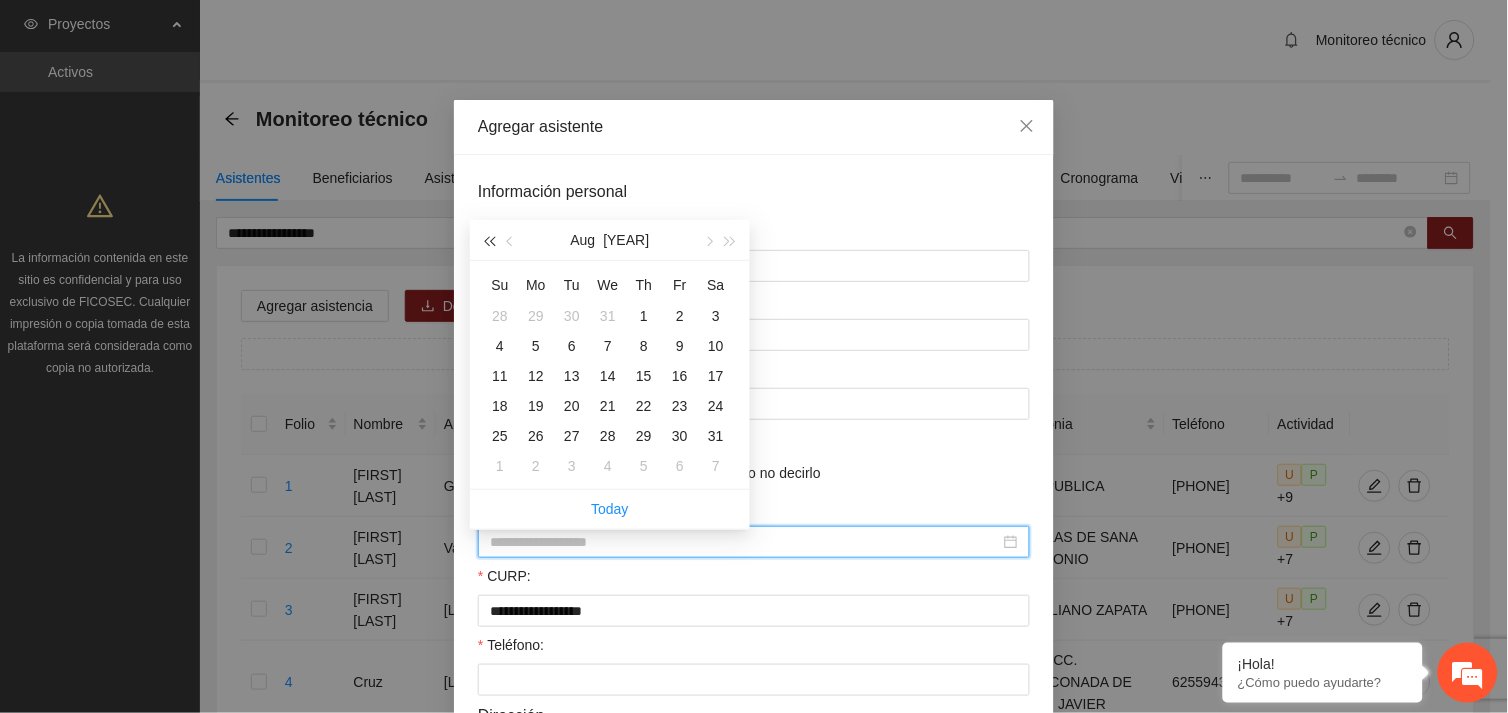 click at bounding box center (489, 240) 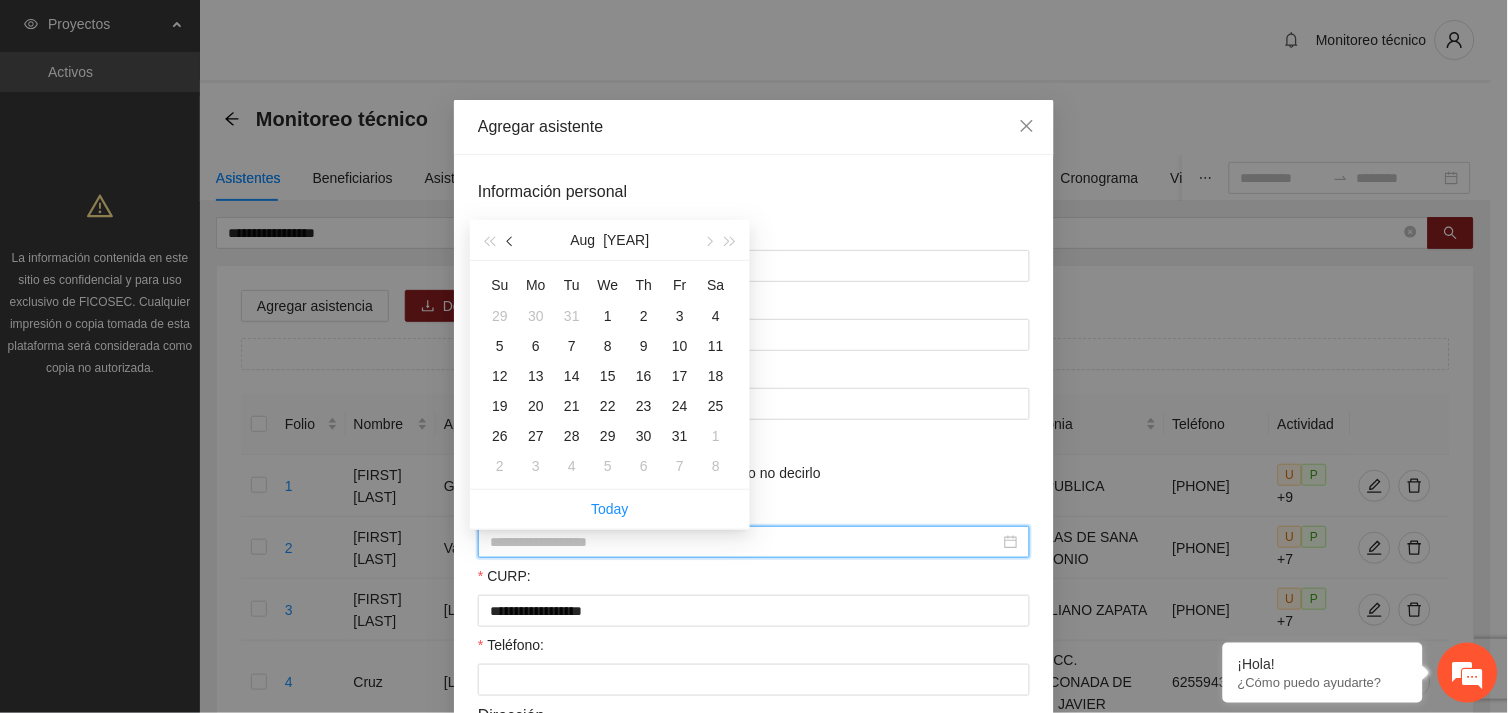click at bounding box center (512, 242) 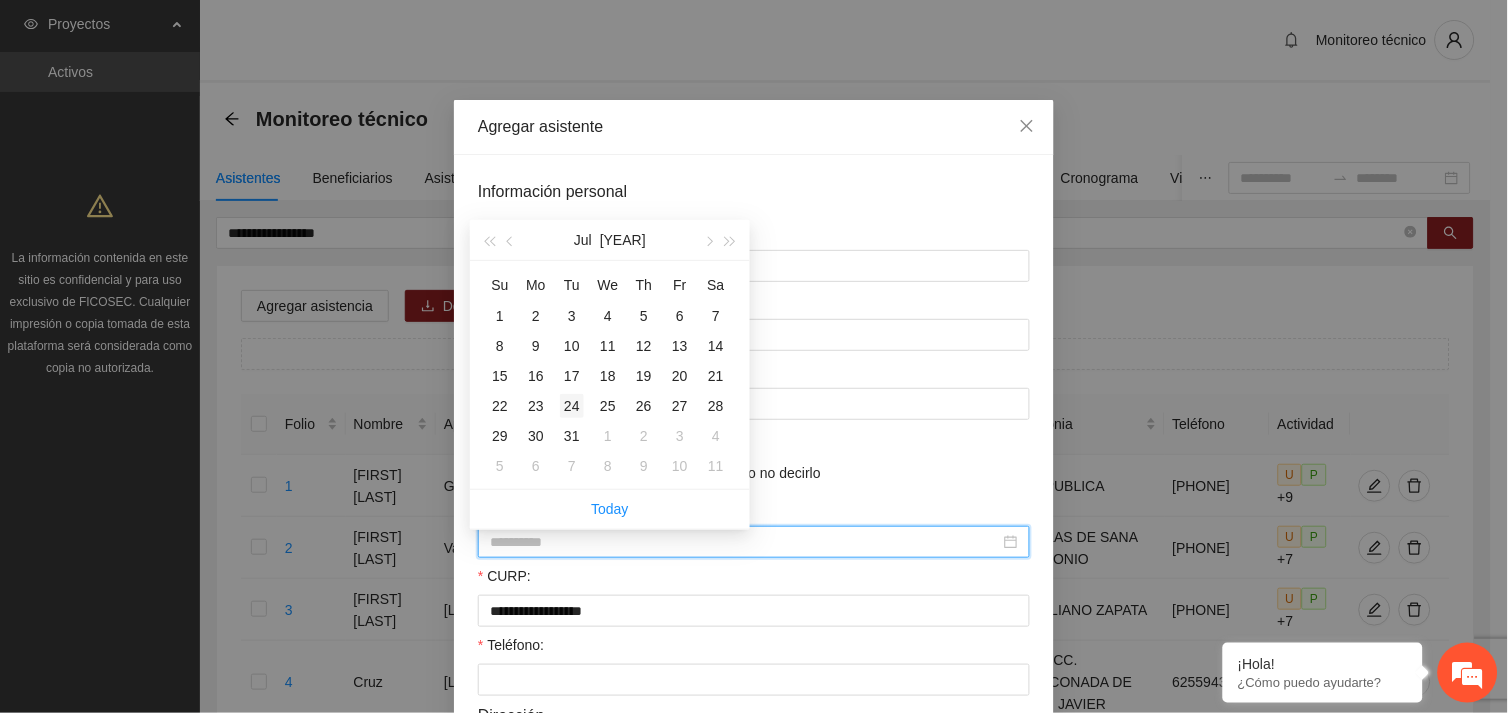 type on "**********" 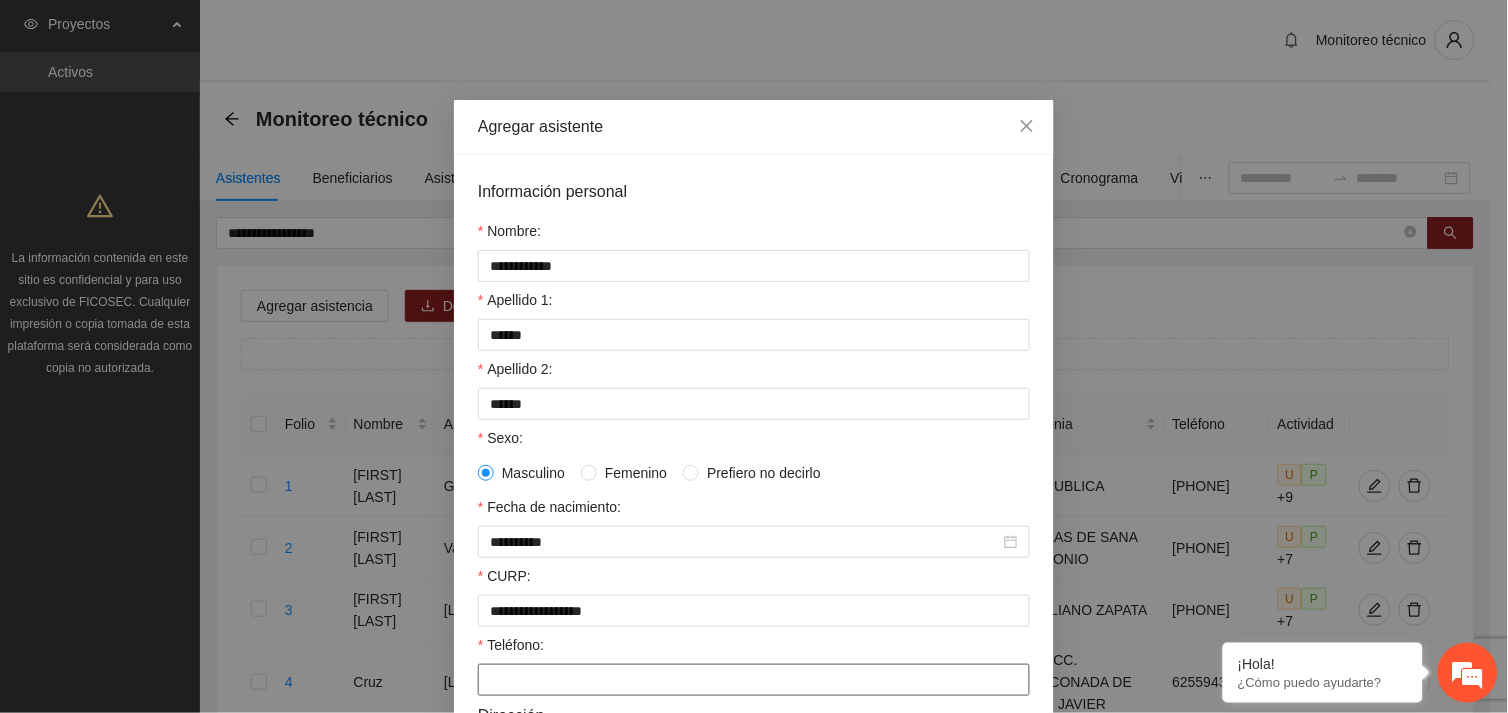 click on "Teléfono:" at bounding box center [754, 680] 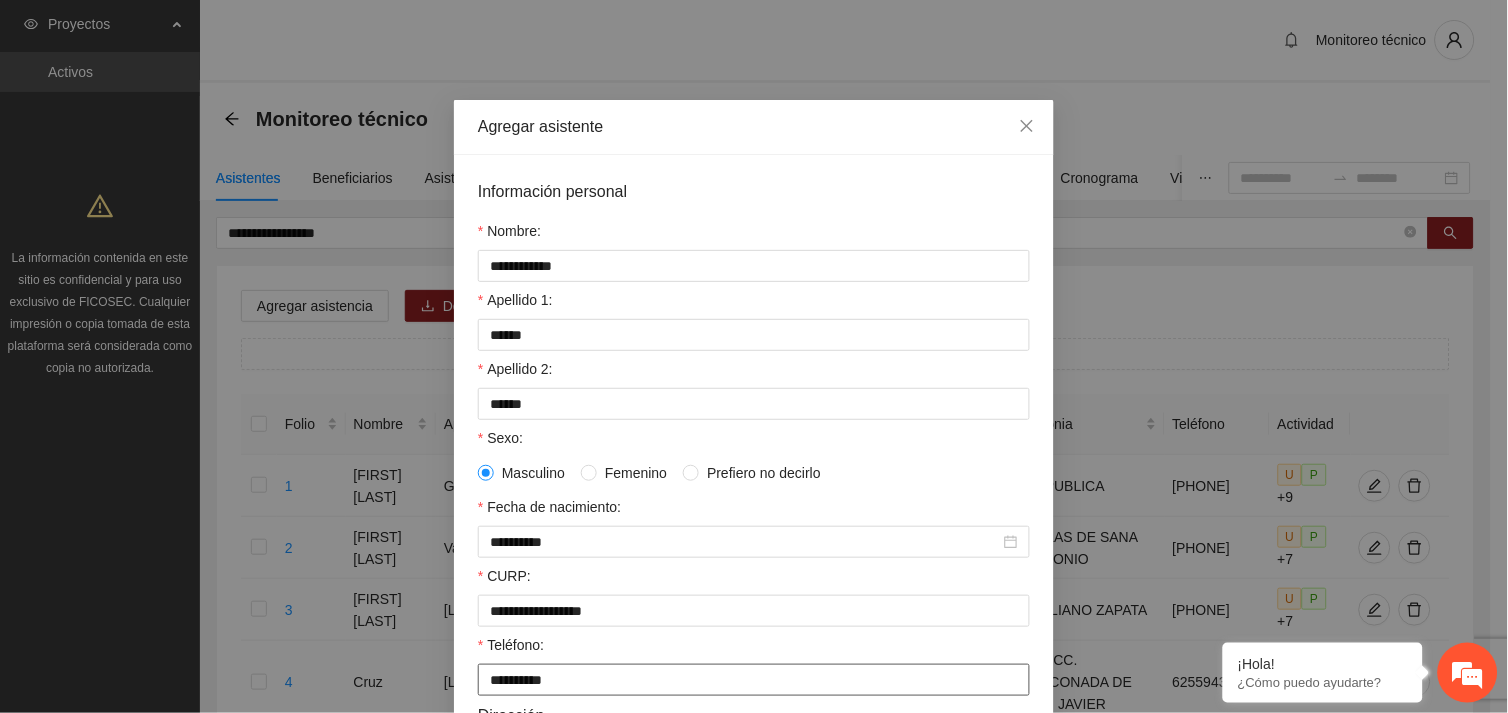 type on "**********" 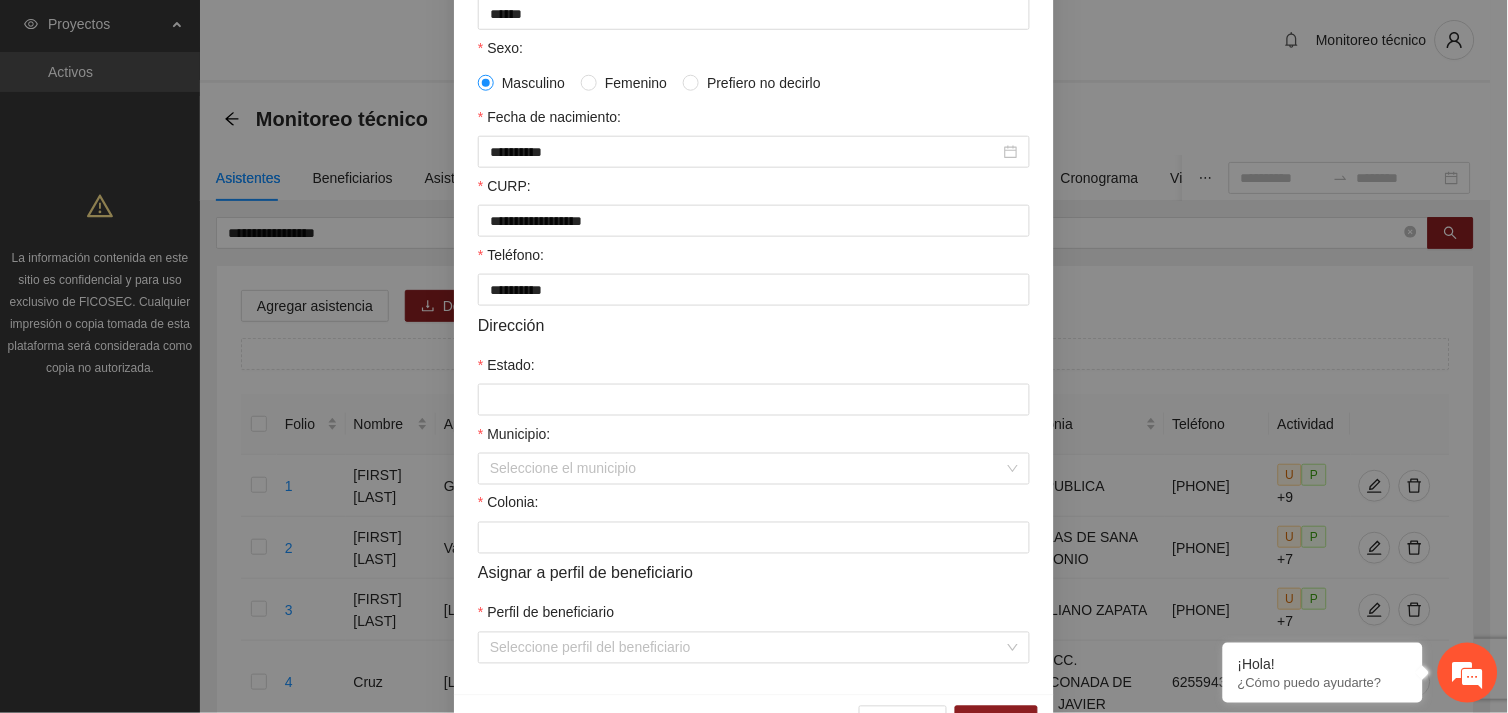 scroll, scrollTop: 376, scrollLeft: 0, axis: vertical 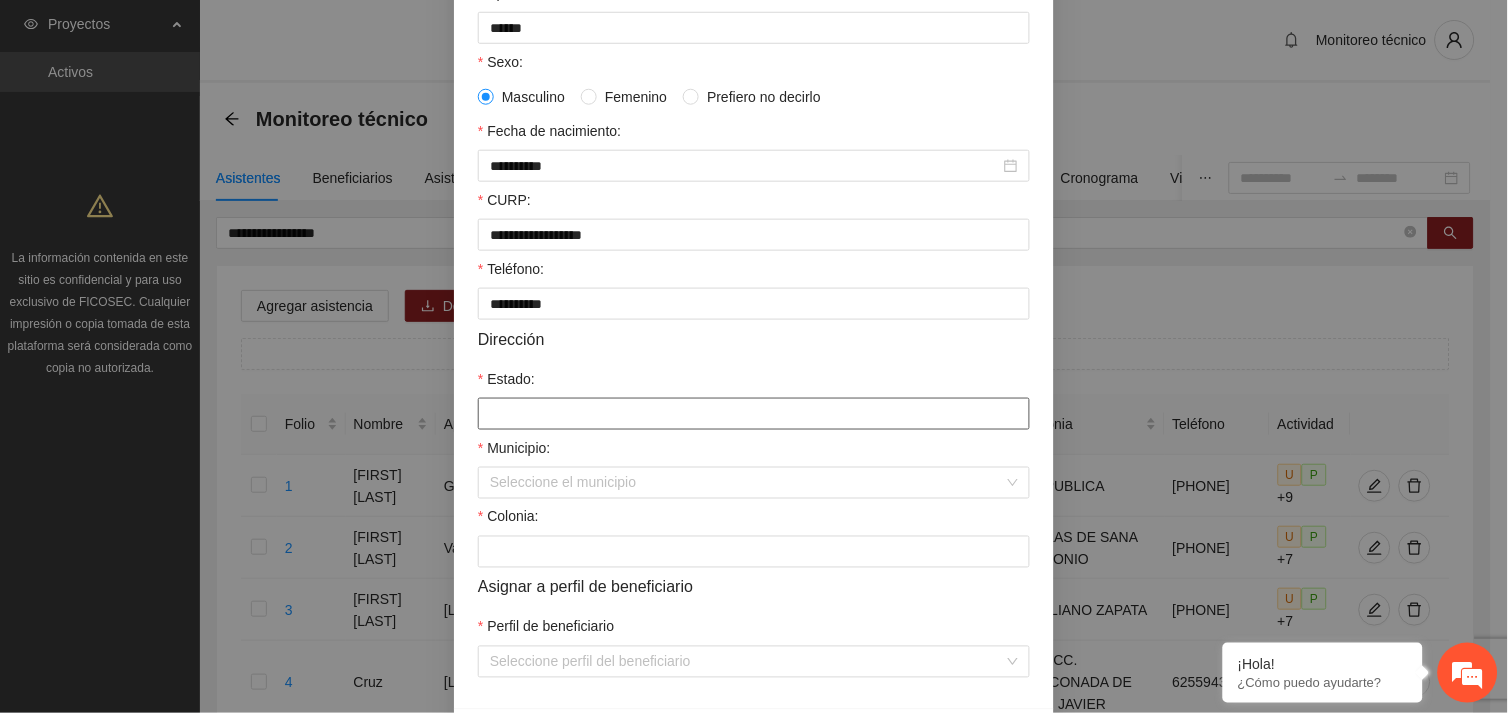 click on "Estado:" at bounding box center (754, 414) 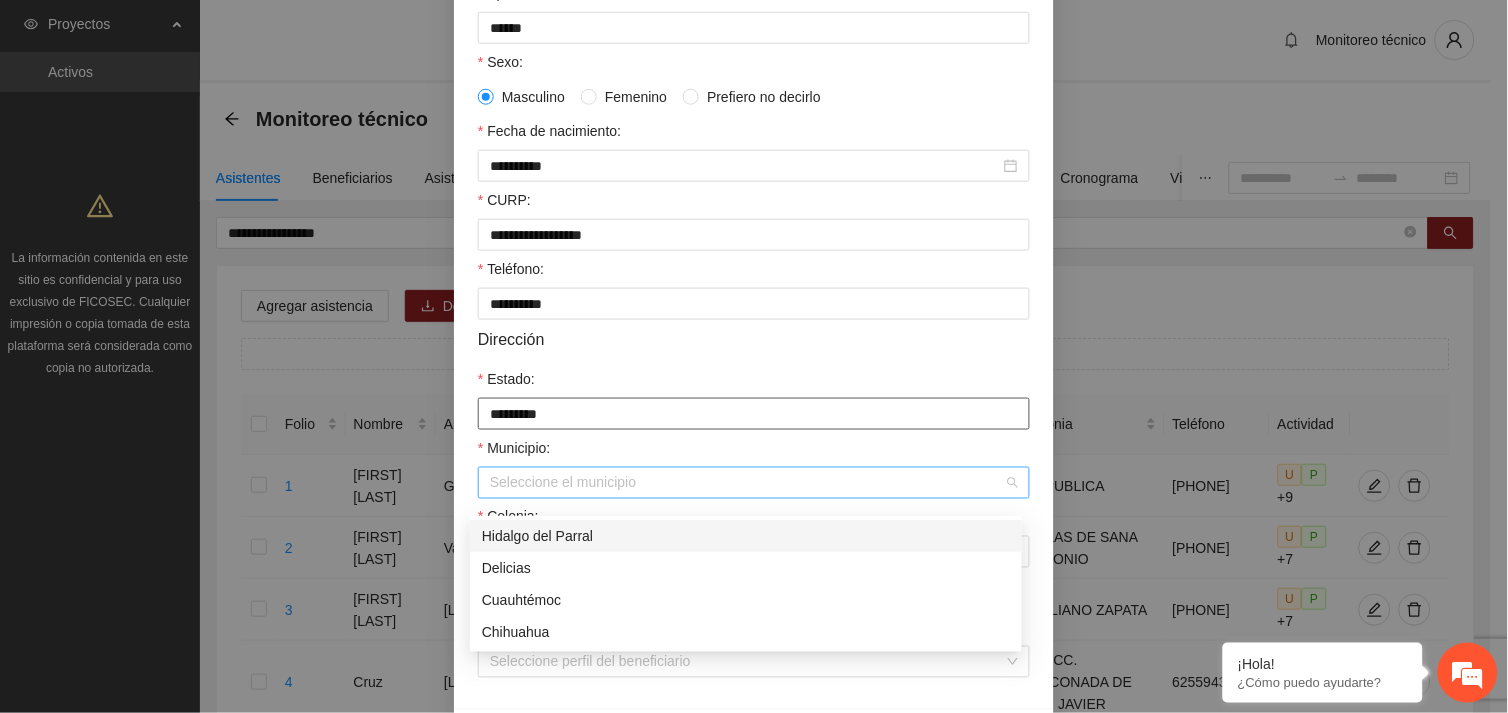 click on "Seleccione el municipio" at bounding box center (754, 483) 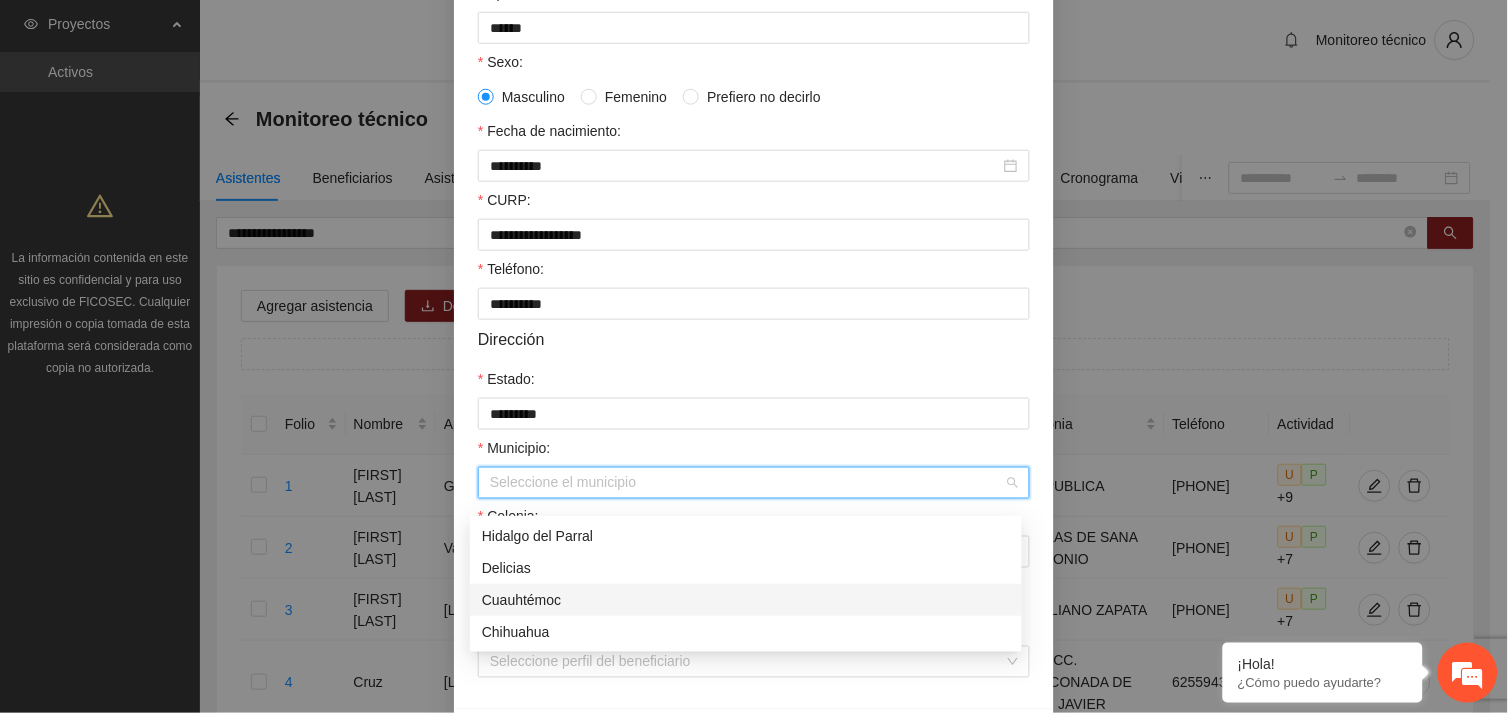 click on "Cuauhtémoc" at bounding box center (746, 600) 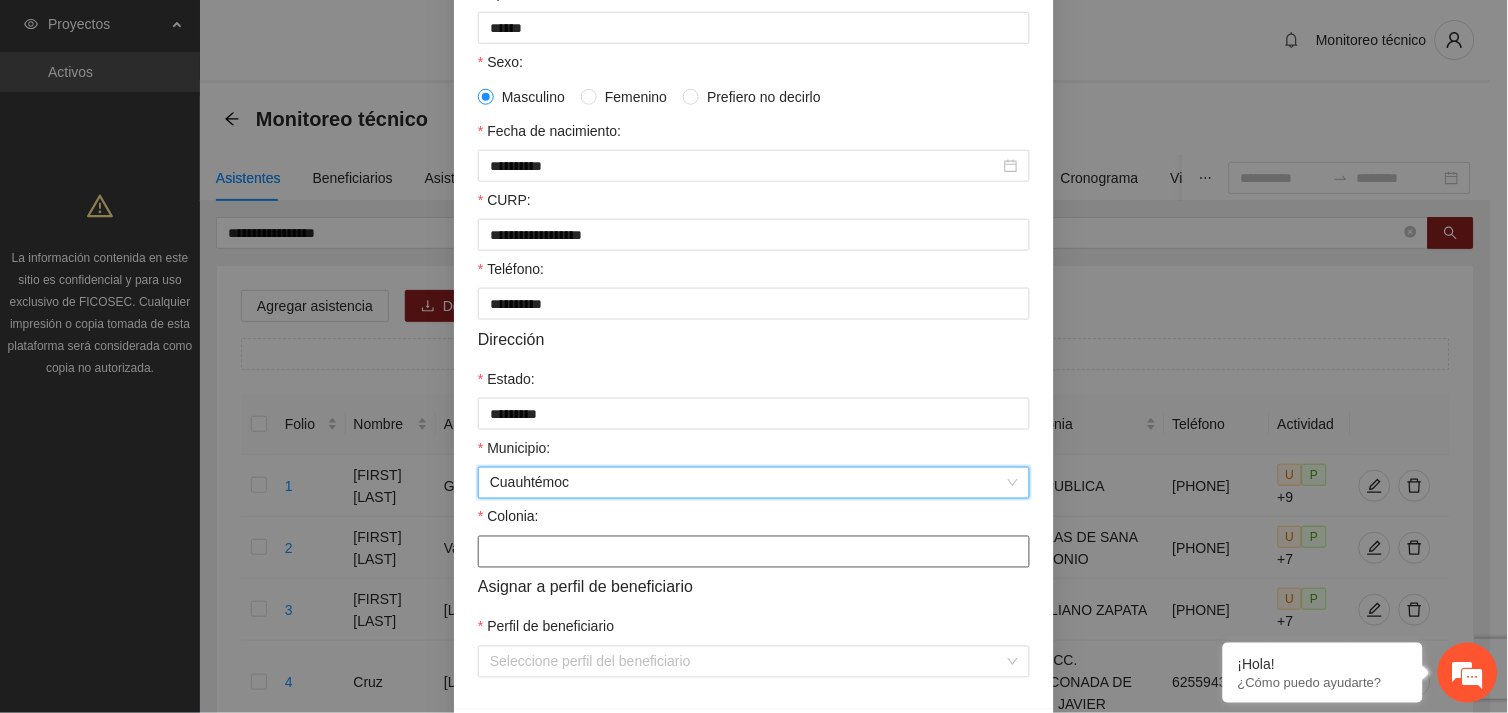 click on "Colonia:" at bounding box center (754, 552) 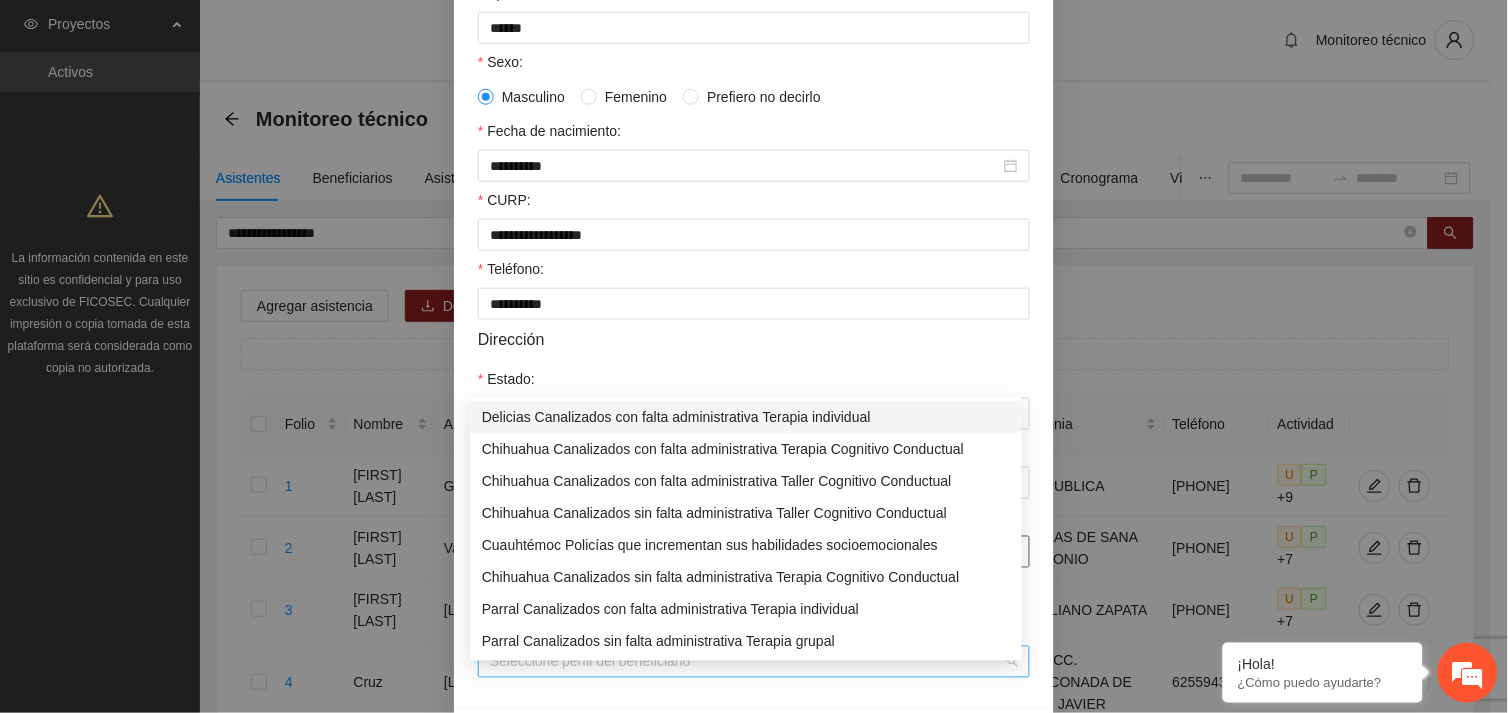click on "Seleccione perfil del beneficiario" at bounding box center [754, 662] 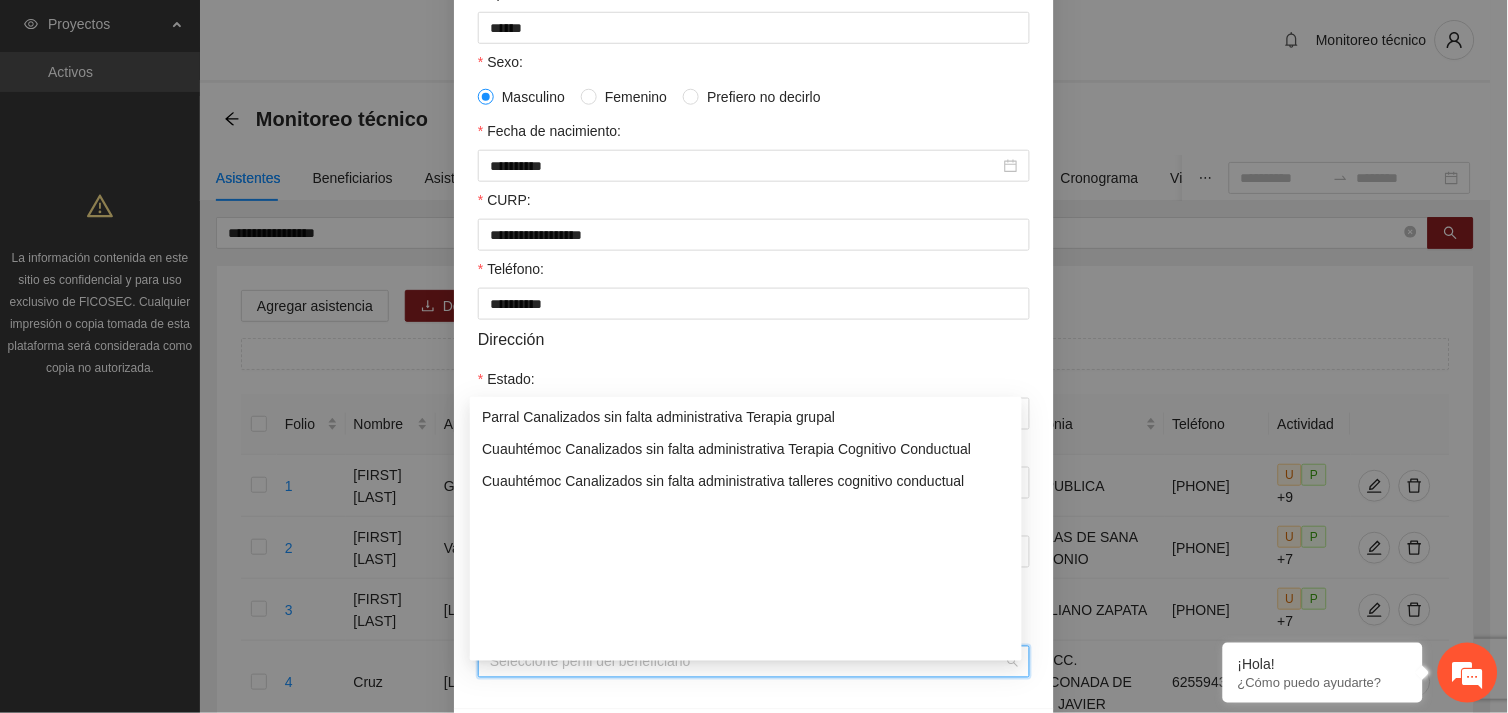 scroll, scrollTop: 0, scrollLeft: 0, axis: both 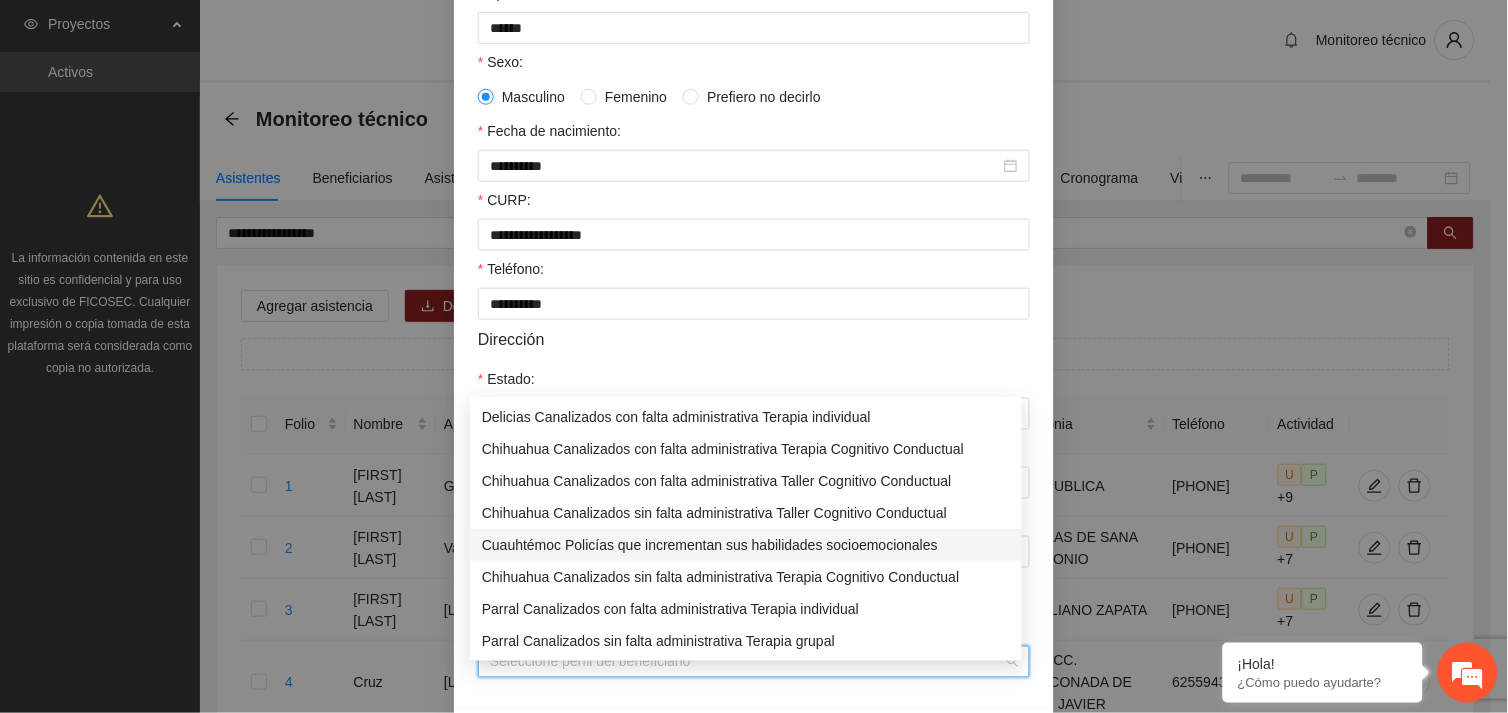 click on "Cuauhtémoc Policías que incrementan sus habilidades socioemocionales" at bounding box center [746, 545] 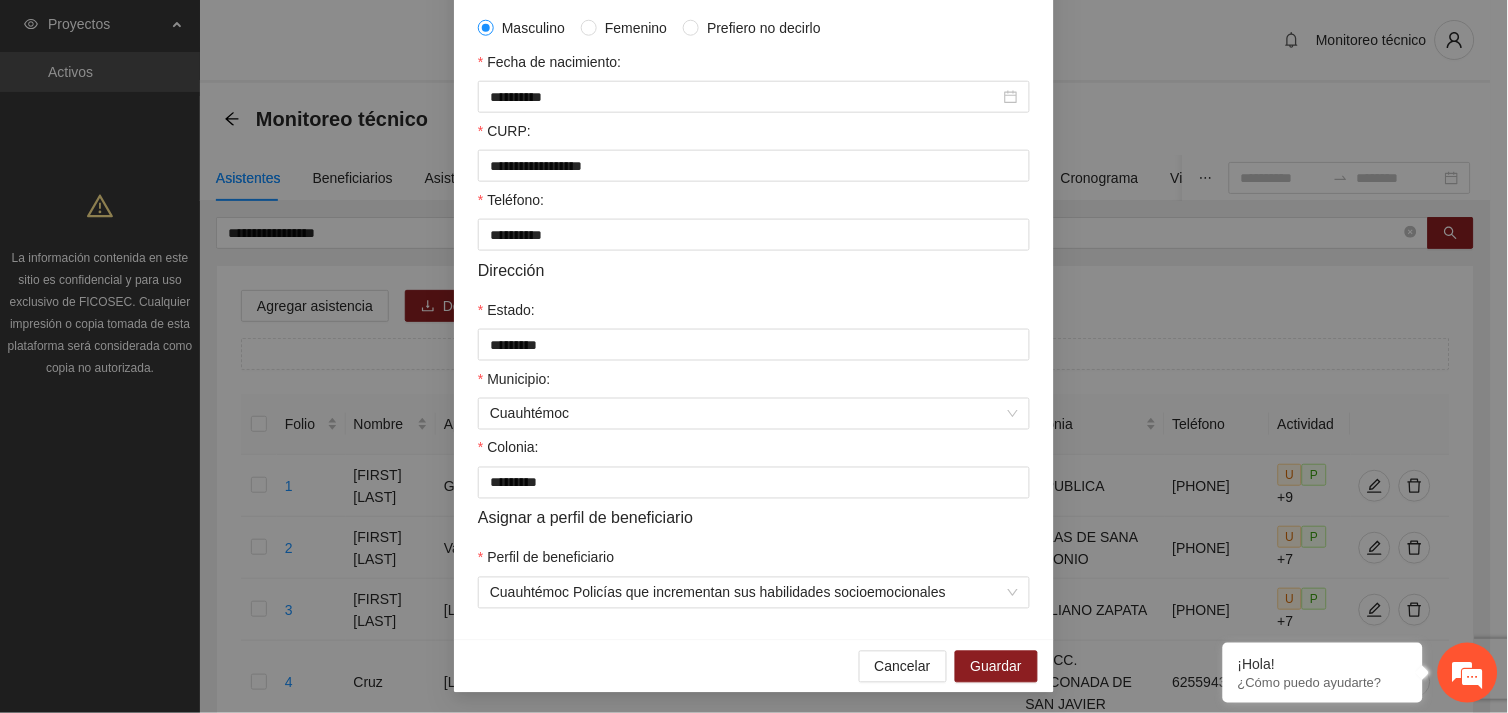 scroll, scrollTop: 467, scrollLeft: 0, axis: vertical 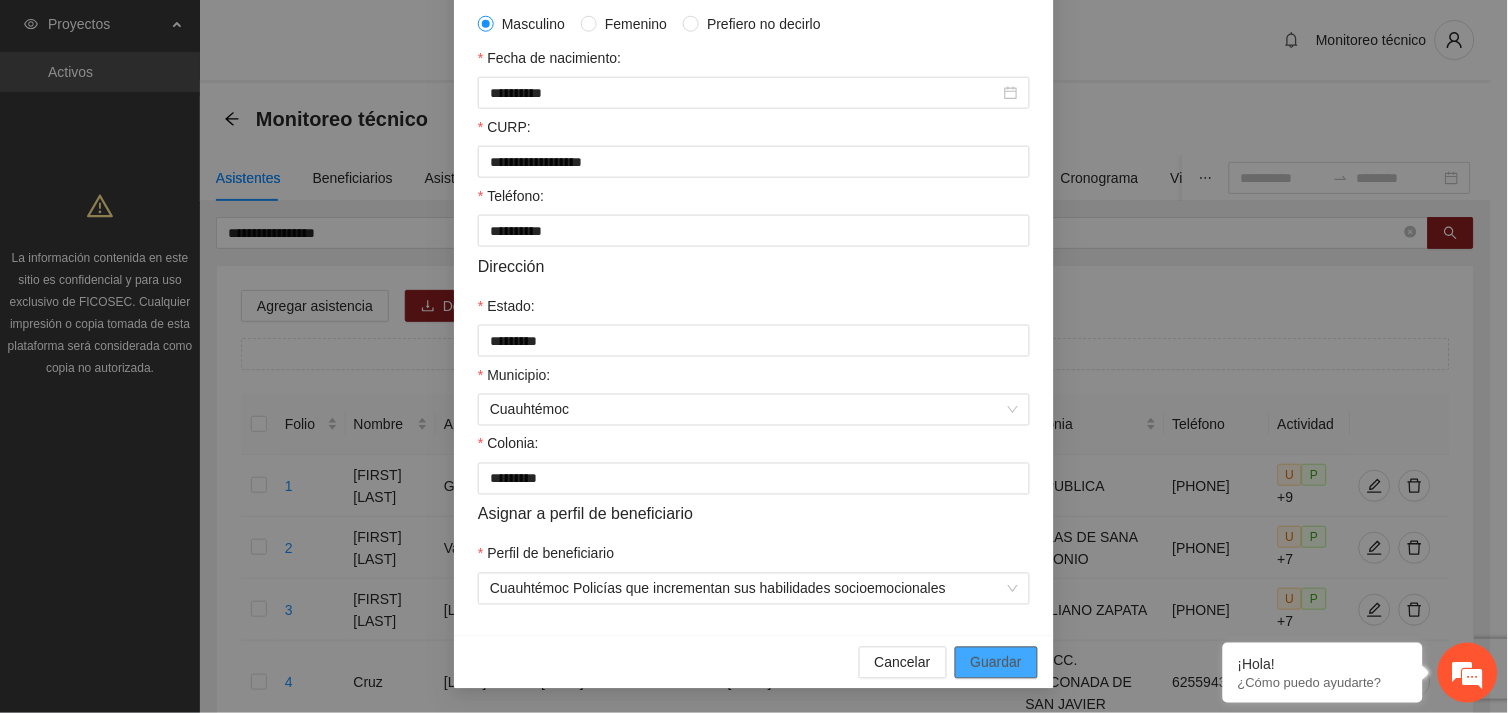 click on "Guardar" at bounding box center [996, 663] 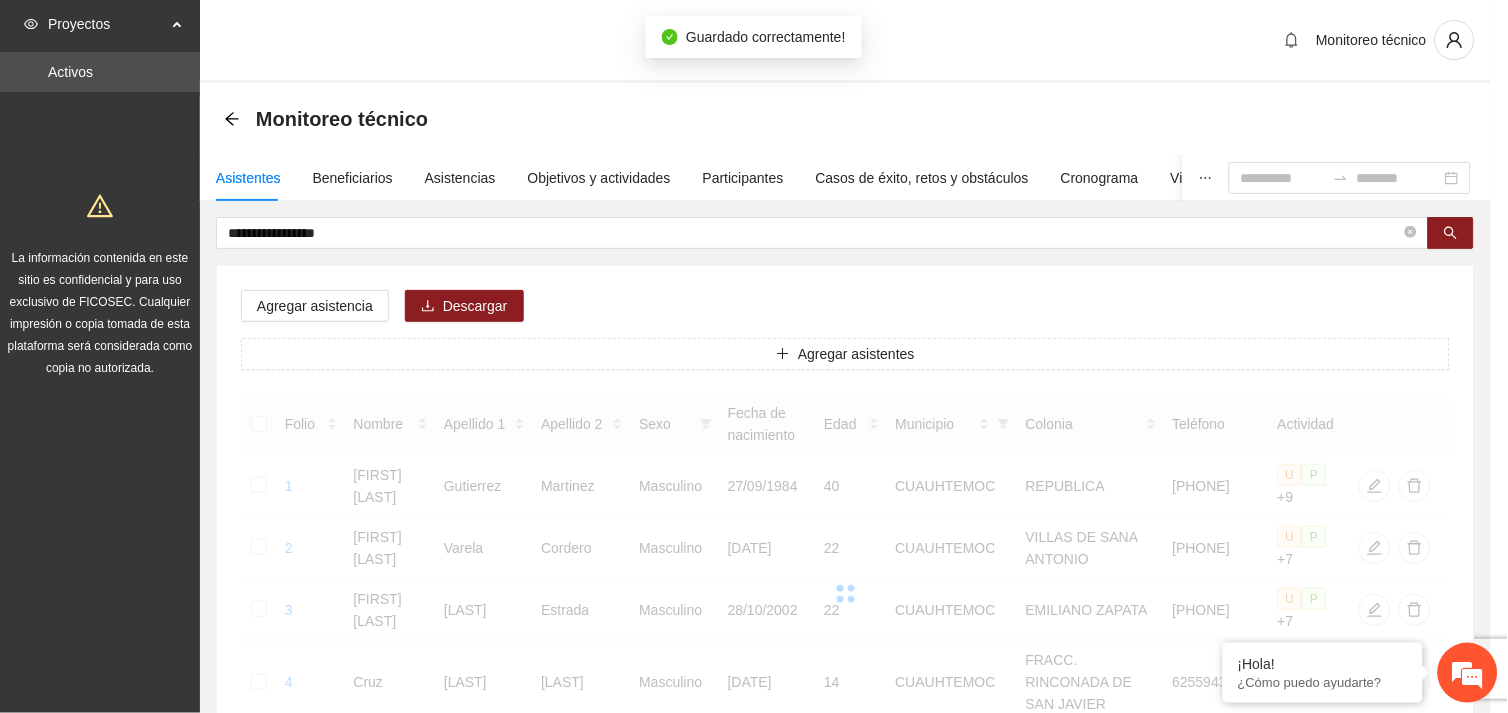 scroll, scrollTop: 367, scrollLeft: 0, axis: vertical 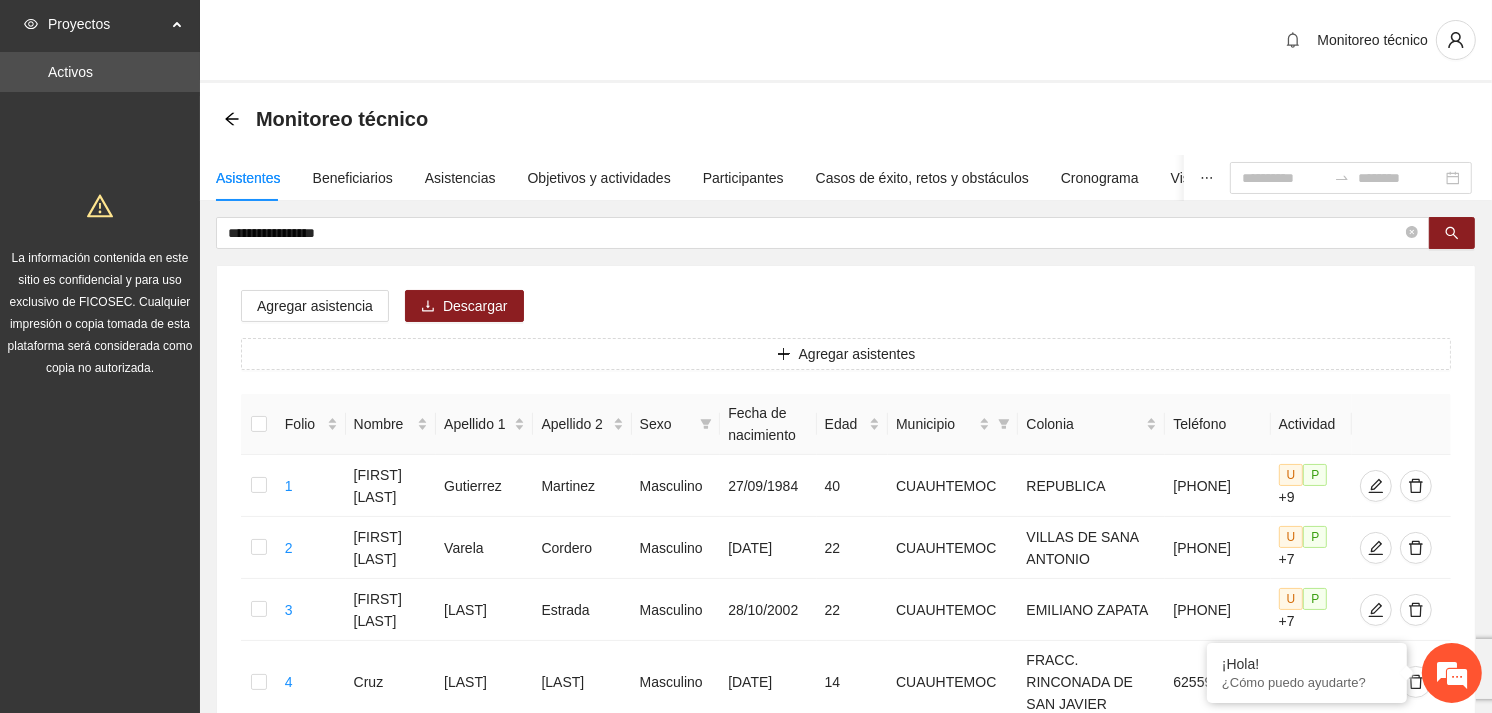drag, startPoint x: 370, startPoint y: 233, endPoint x: 155, endPoint y: 226, distance: 215.11392 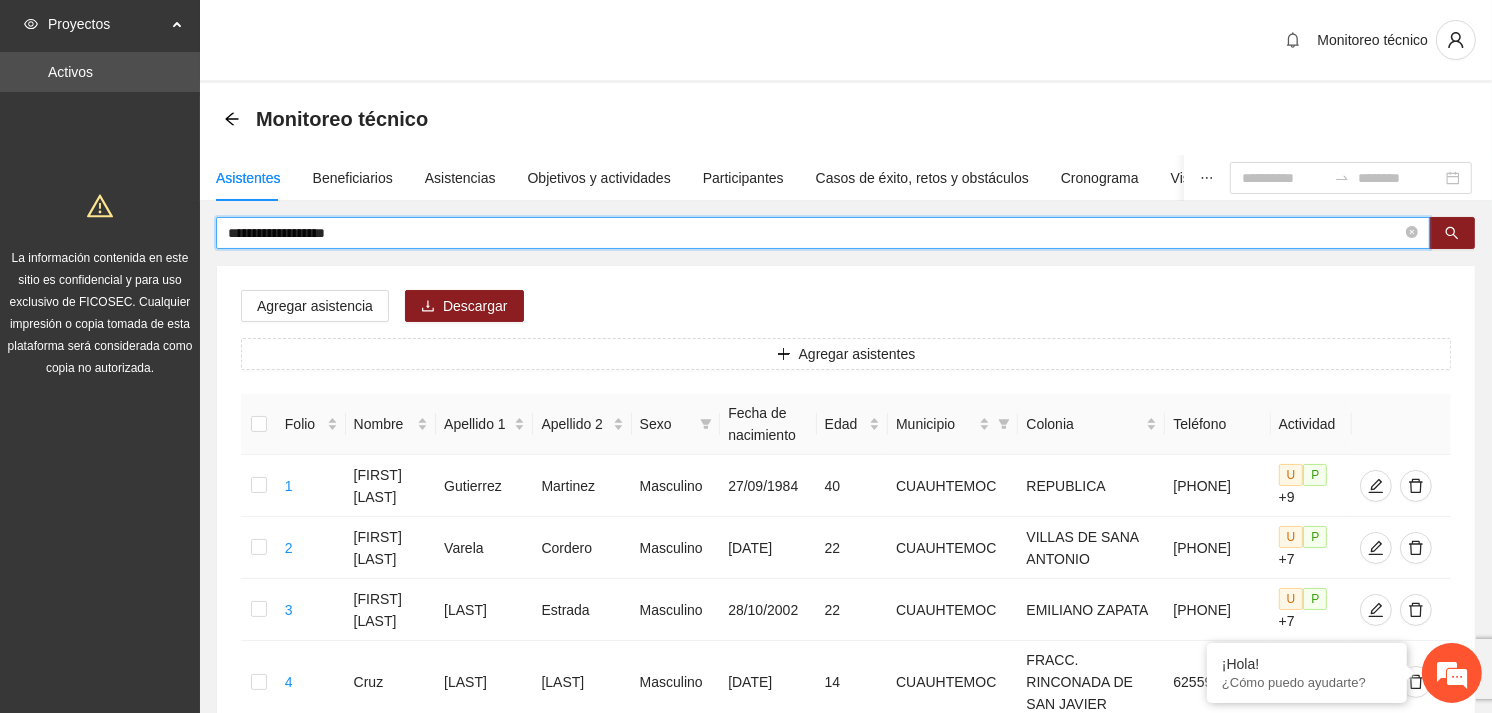 type on "**********" 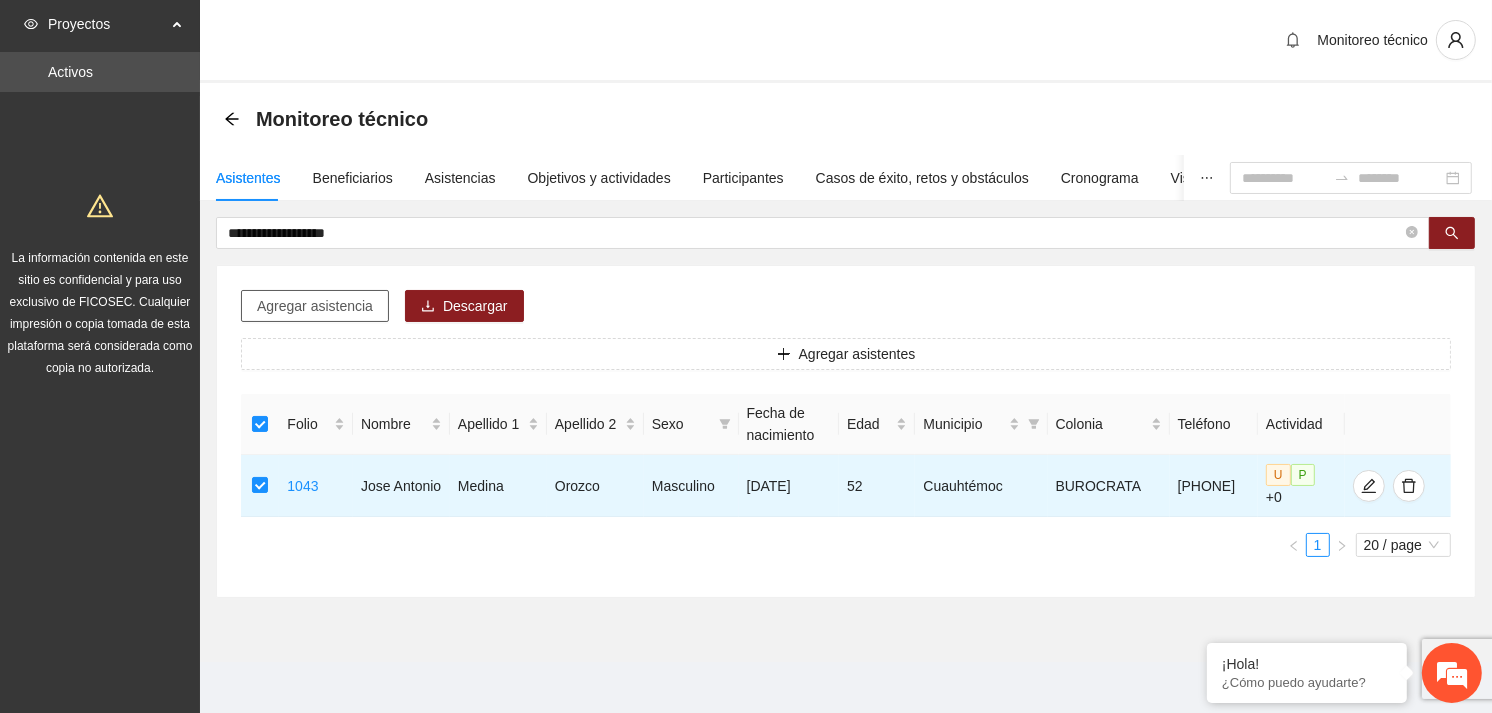 click on "Agregar asistencia" at bounding box center (315, 306) 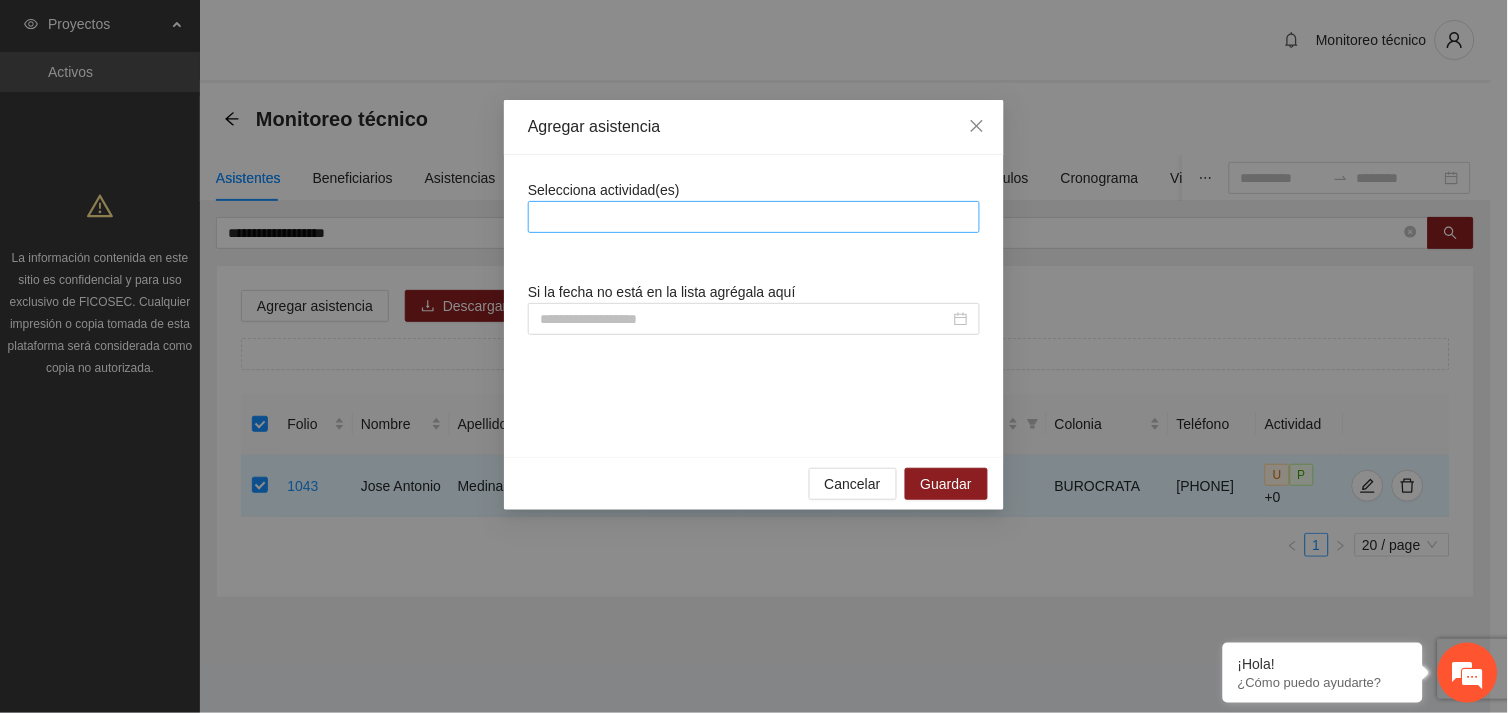 click at bounding box center [754, 217] 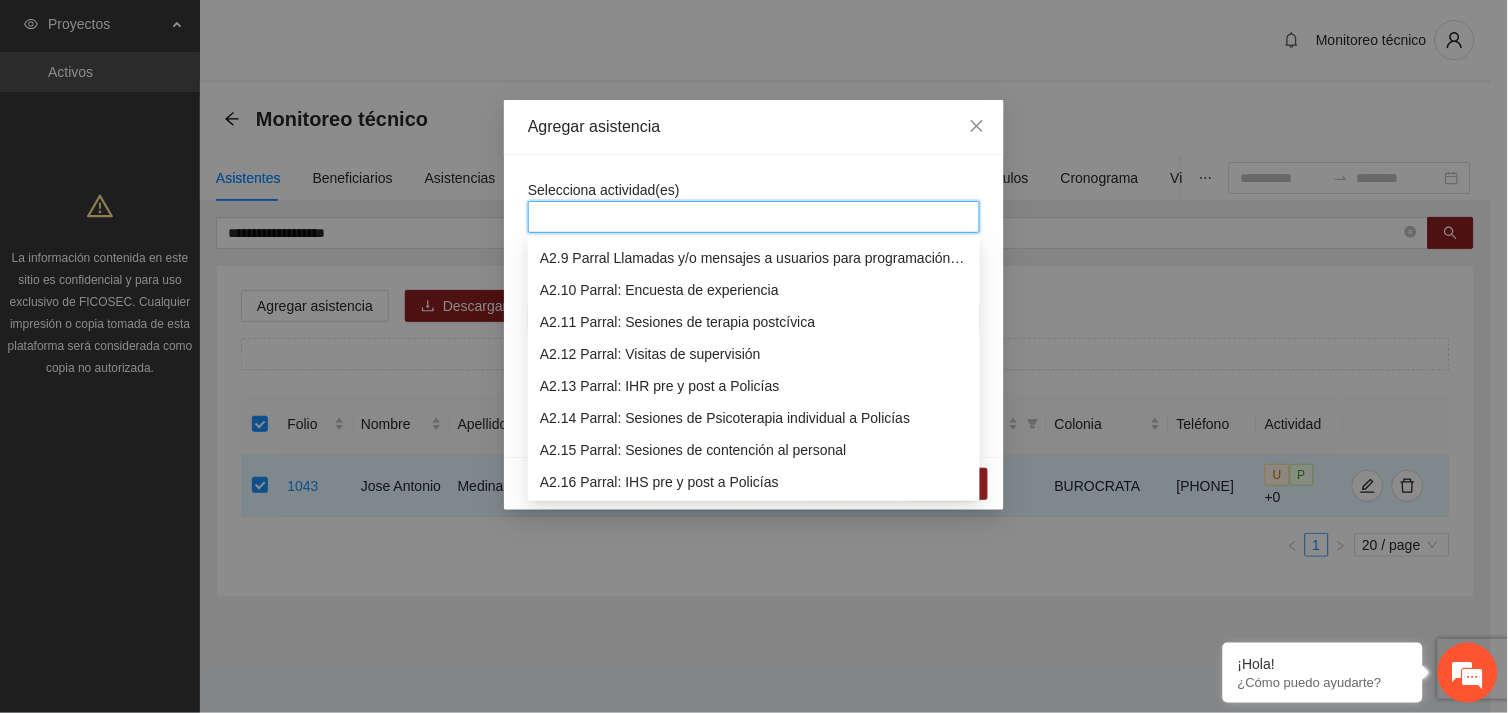 scroll, scrollTop: 767, scrollLeft: 0, axis: vertical 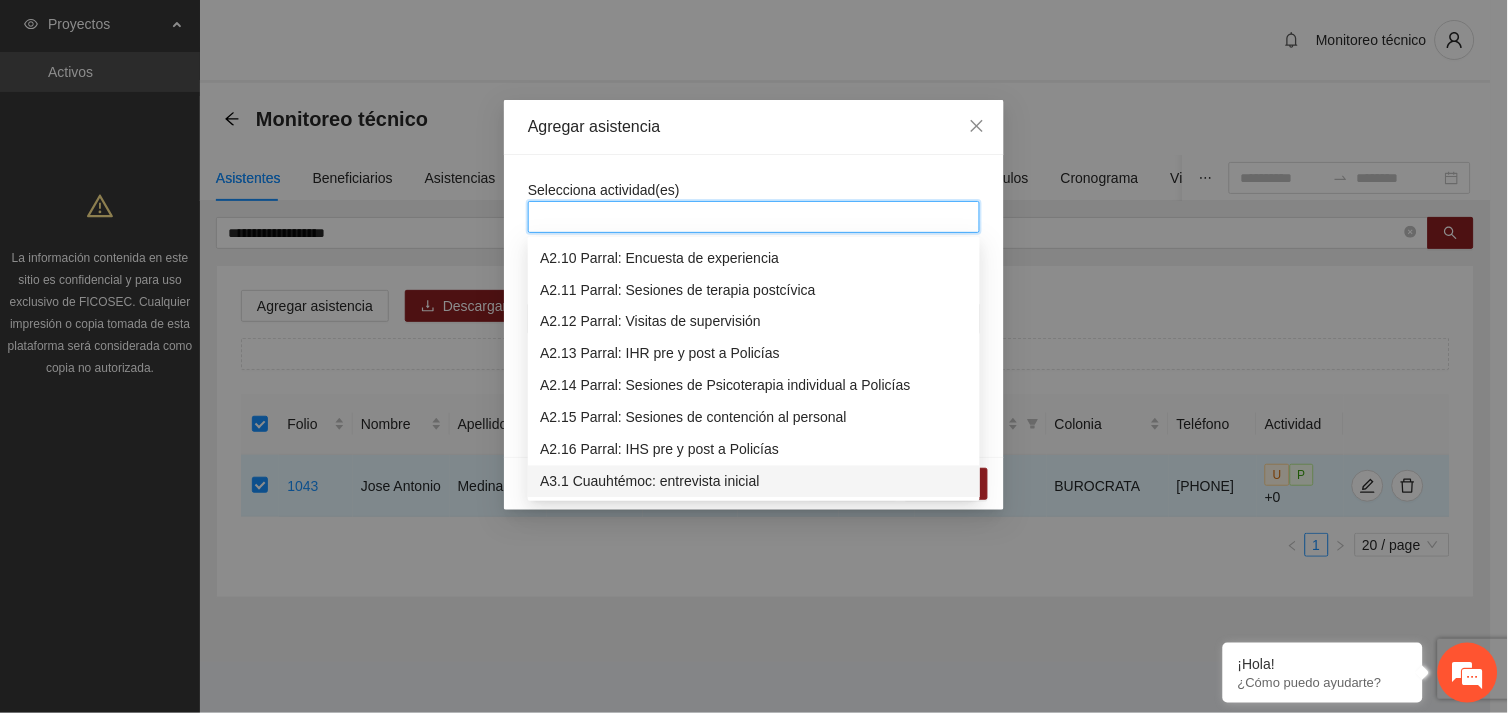 click on "A3.1 Cuauhtémoc: entrevista inicial" at bounding box center (754, 482) 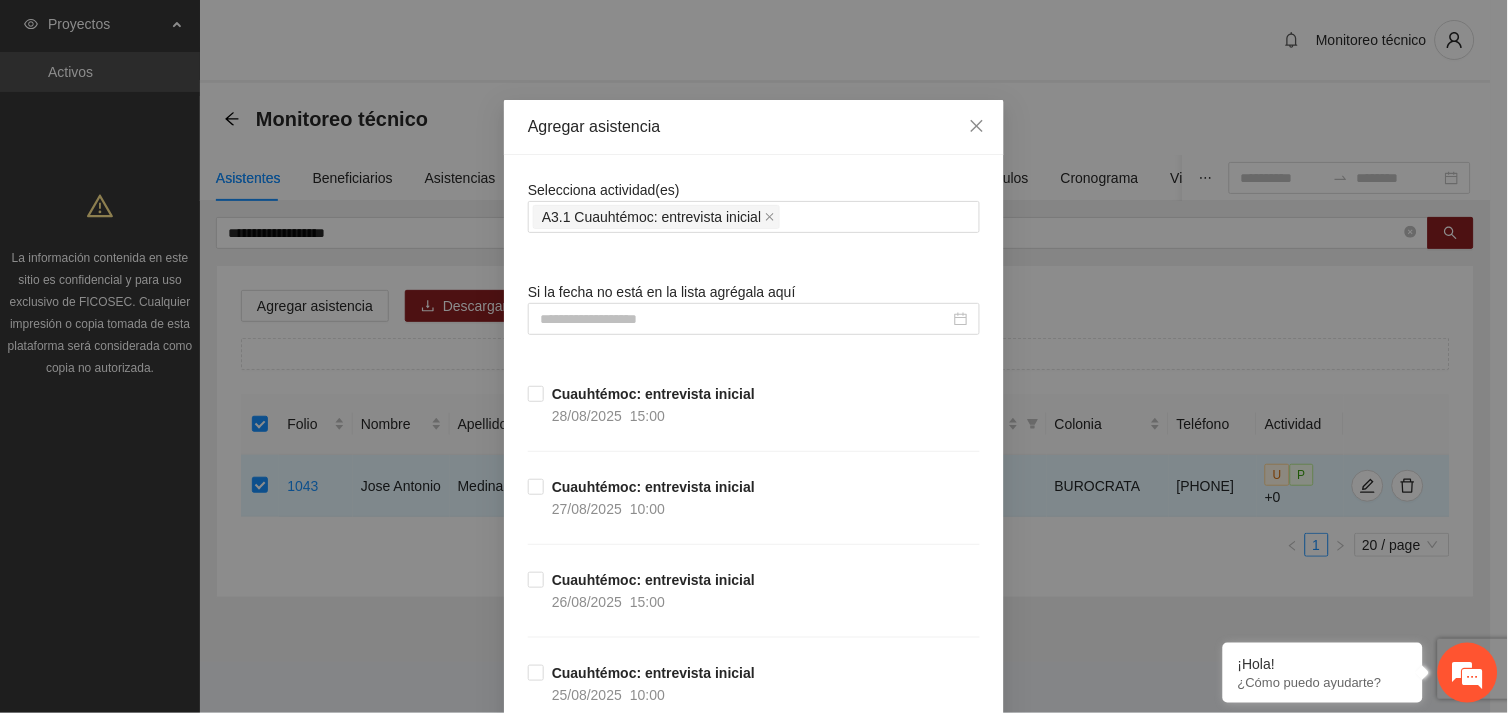 click on "Selecciona actividad(es) A3.1 [CITY]: entrevista inicial   Si la fecha no está en la lista agrégala aquí [CITY]: entrevista inicial [DATE] 15:00 [CITY]: entrevista inicial [DATE] 10:00 [CITY]: entrevista inicial [DATE] 15:00 [CITY]: entrevista inicial [DATE] 10:00 [CITY]: entrevista inicial [DATE] 10:00 [CITY]: entrevista inicial [DATE] 15:00 [CITY]: entrevista inicial [DATE] 10:00 [CITY]: entrevista inicial [DATE] 15:00 [CITY]: entrevista inicial [DATE] 10:00 [CITY]: entrevista inicial [DATE] 10:00 [CITY]: entrevista inicial [DATE] 15:00 [CITY]: entrevista inicial [DATE] 10:00 [CITY]: entrevista inicial [DATE] 15:00 [CITY]: entrevista inicial [DATE] 10:00 [CITY]: entrevista inicial [DATE] 10:00 [CITY]: entrevista inicial [DATE] 15:00 [CITY]: entrevista inicial [DATE] 10:00 [CITY]: entrevista inicial [DATE] 10:00 [DATE] 10:00 [DATE]" at bounding box center (754, 8675) 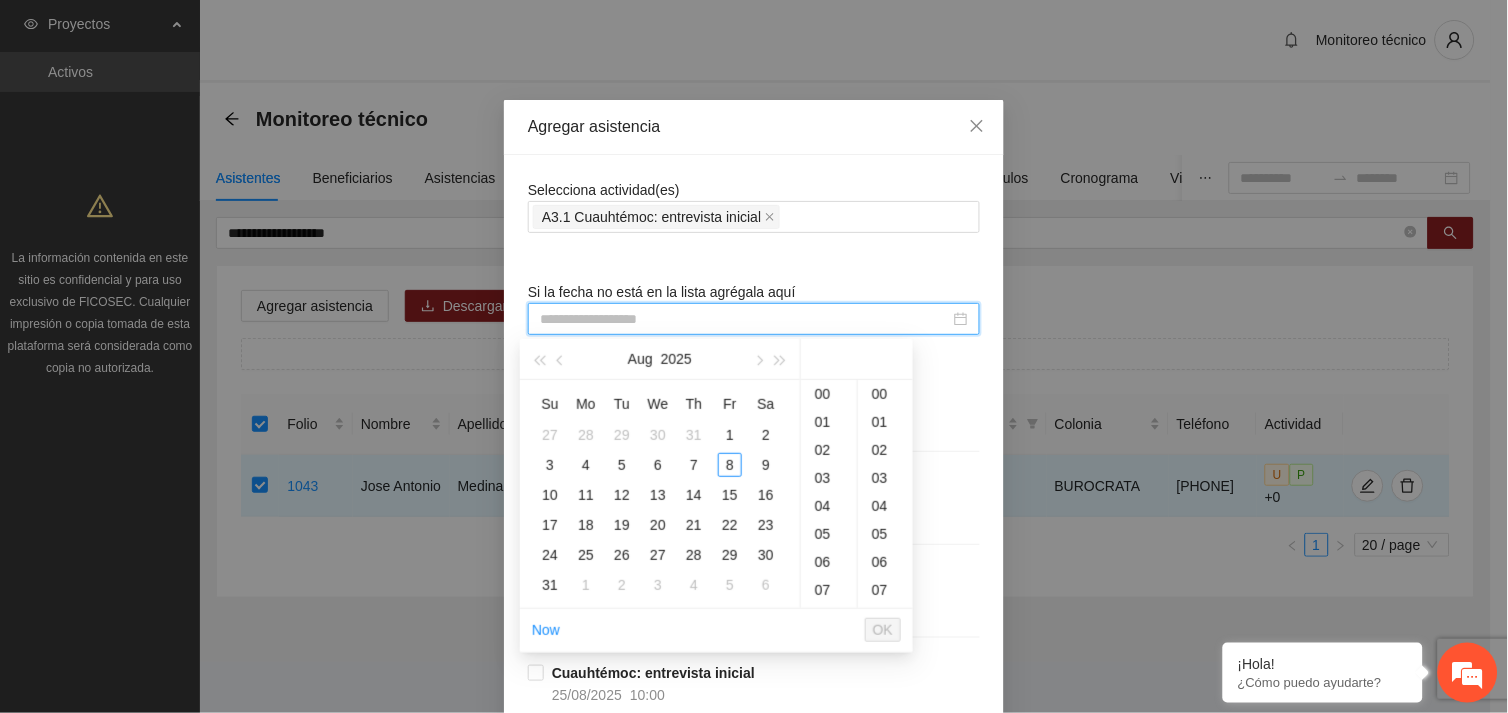 click at bounding box center (745, 319) 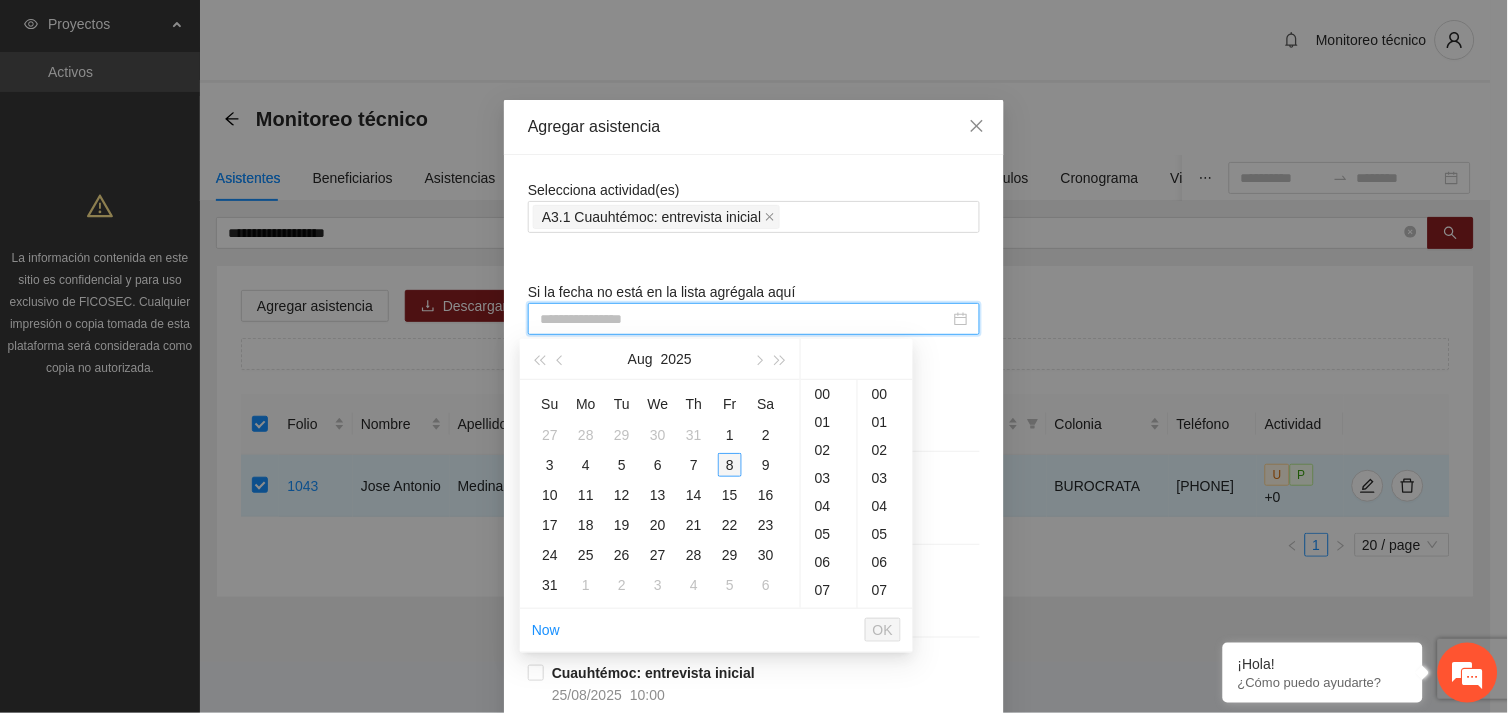 click on "8" at bounding box center (730, 465) 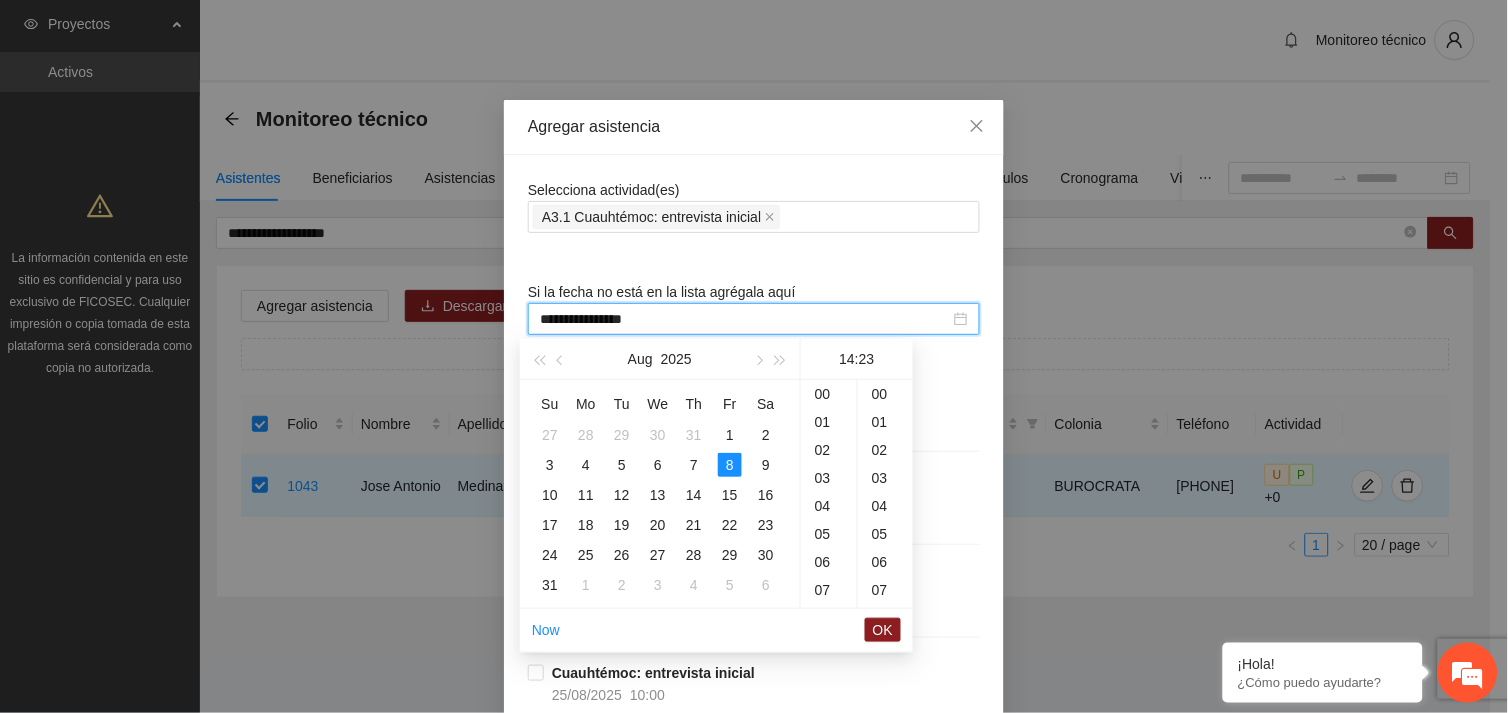 scroll, scrollTop: 392, scrollLeft: 0, axis: vertical 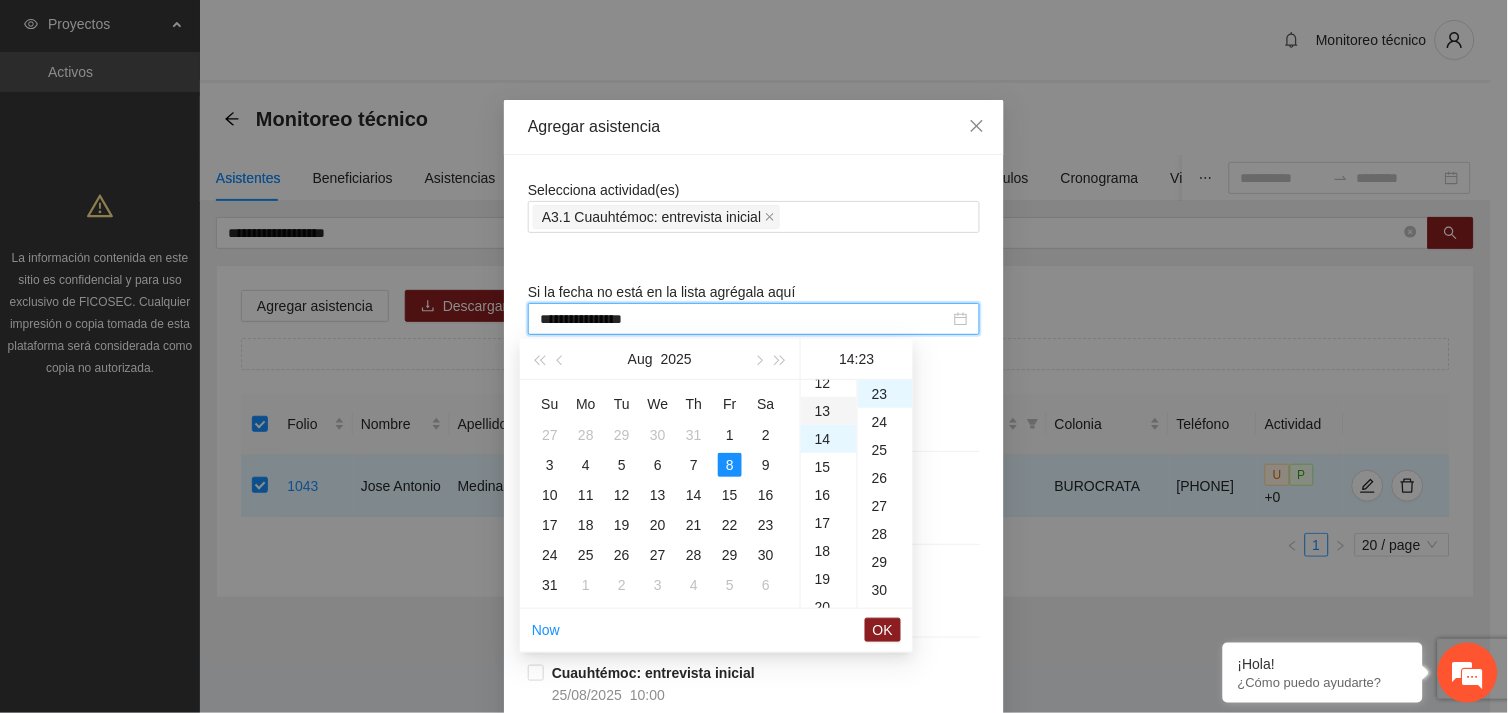 click on "13" at bounding box center (829, 411) 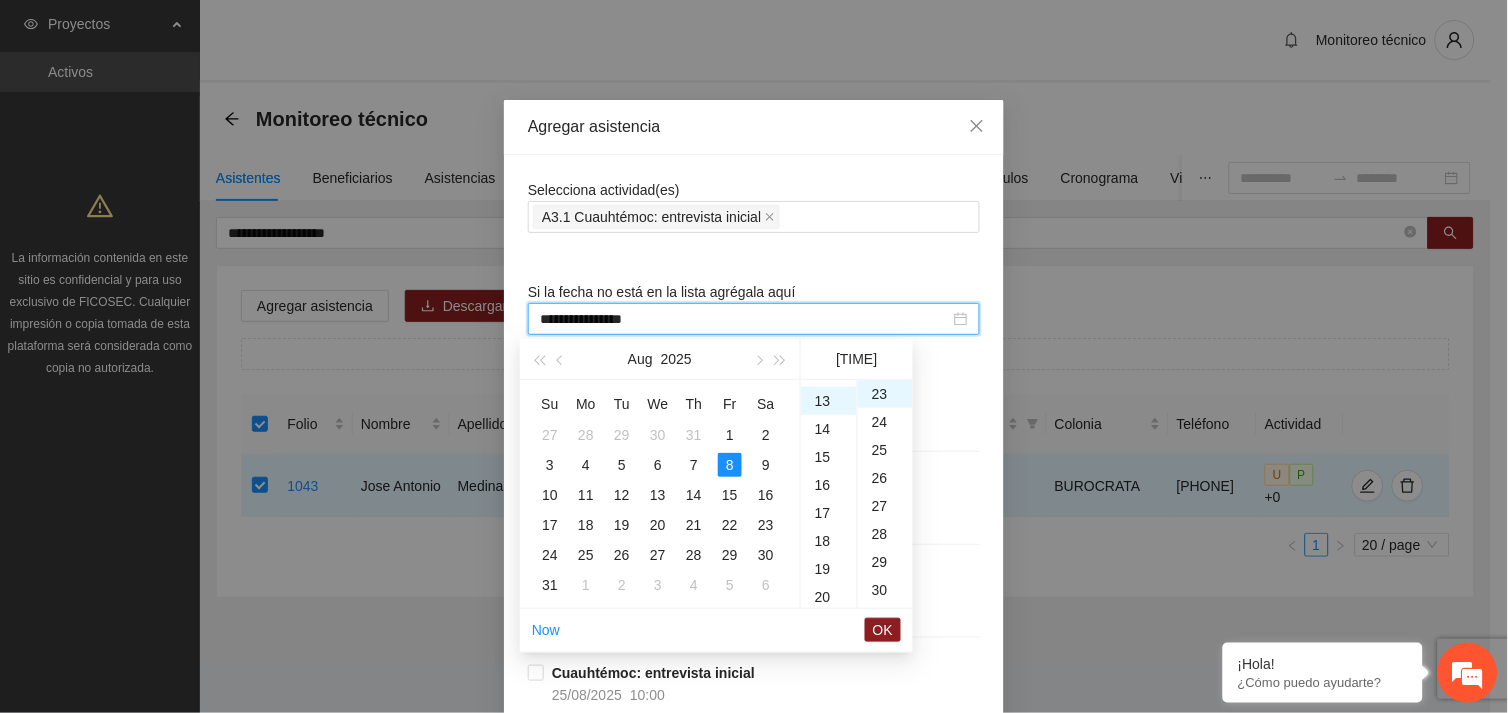 scroll, scrollTop: 364, scrollLeft: 0, axis: vertical 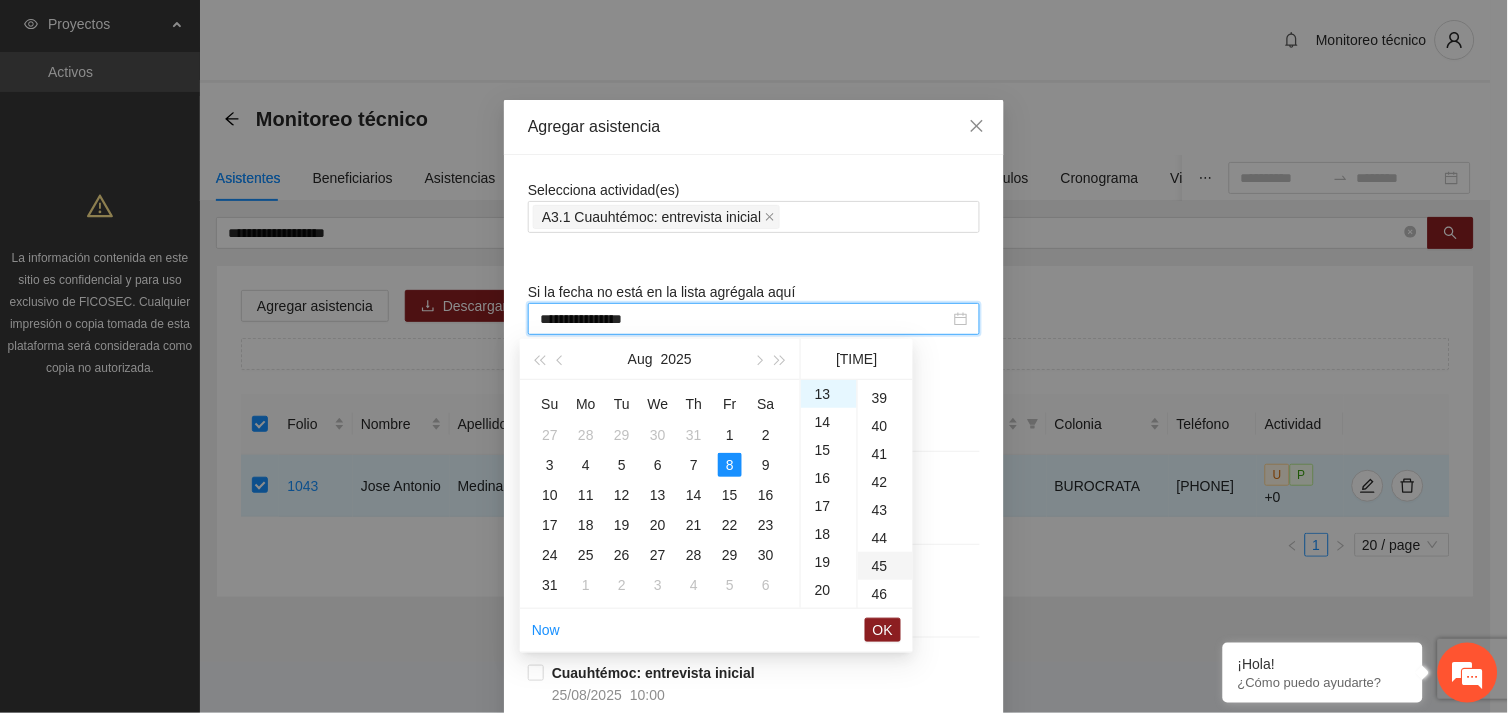click on "45" at bounding box center [885, 566] 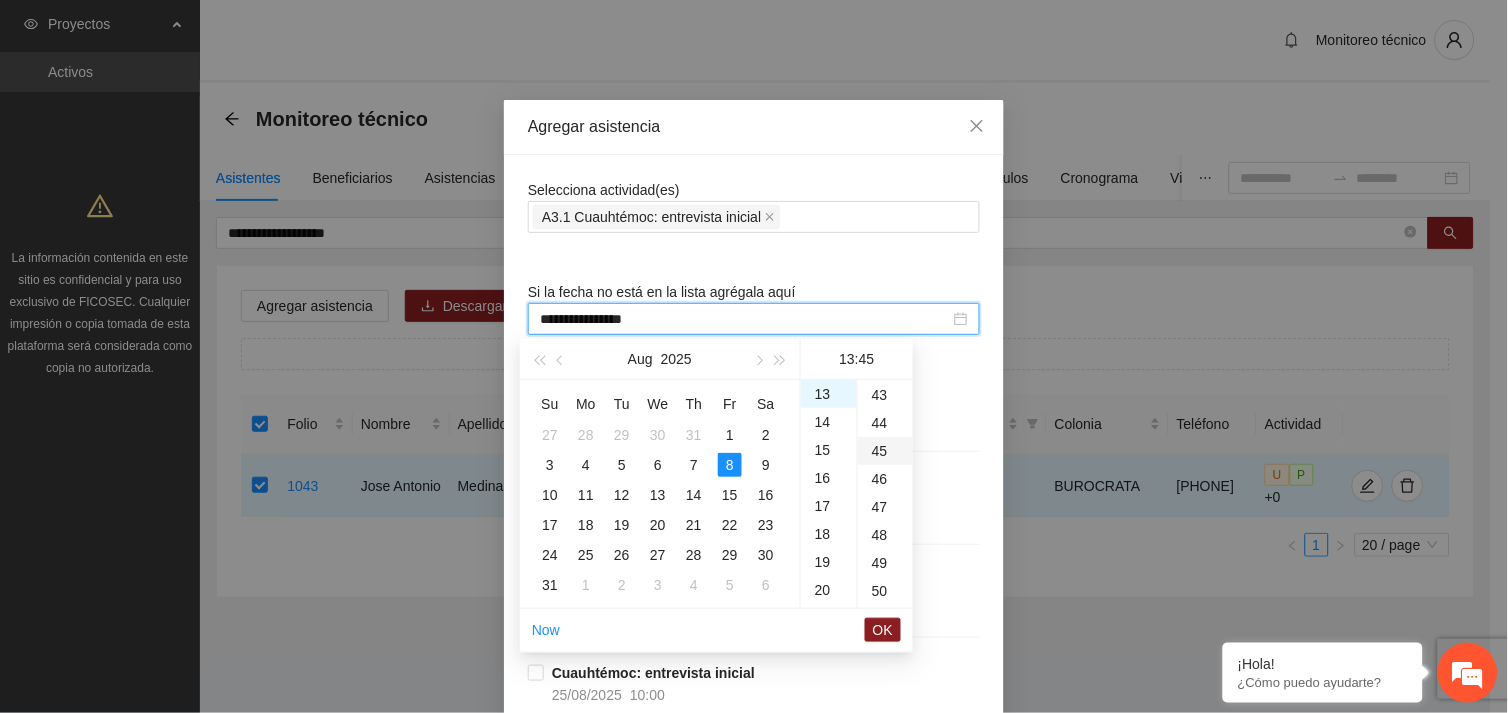scroll, scrollTop: 1258, scrollLeft: 0, axis: vertical 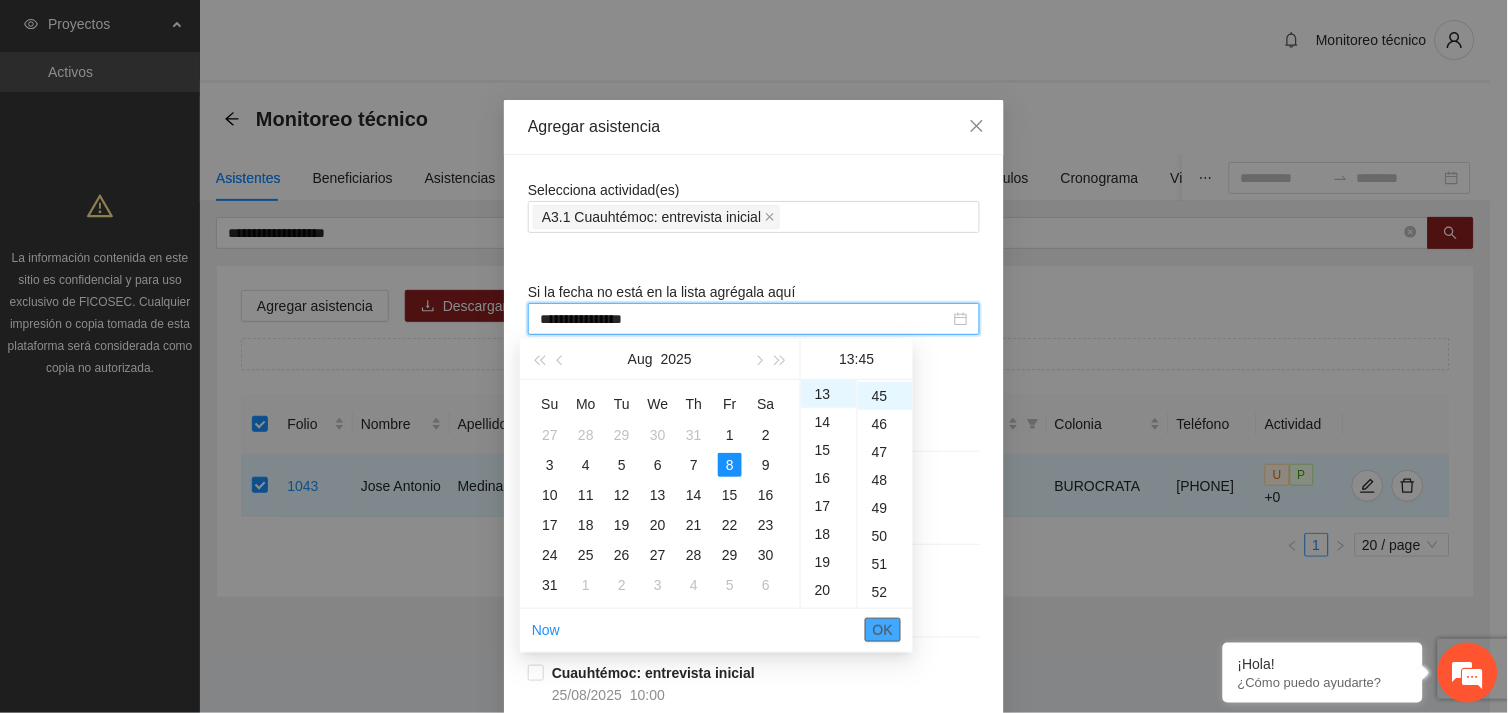 click on "OK" at bounding box center [883, 630] 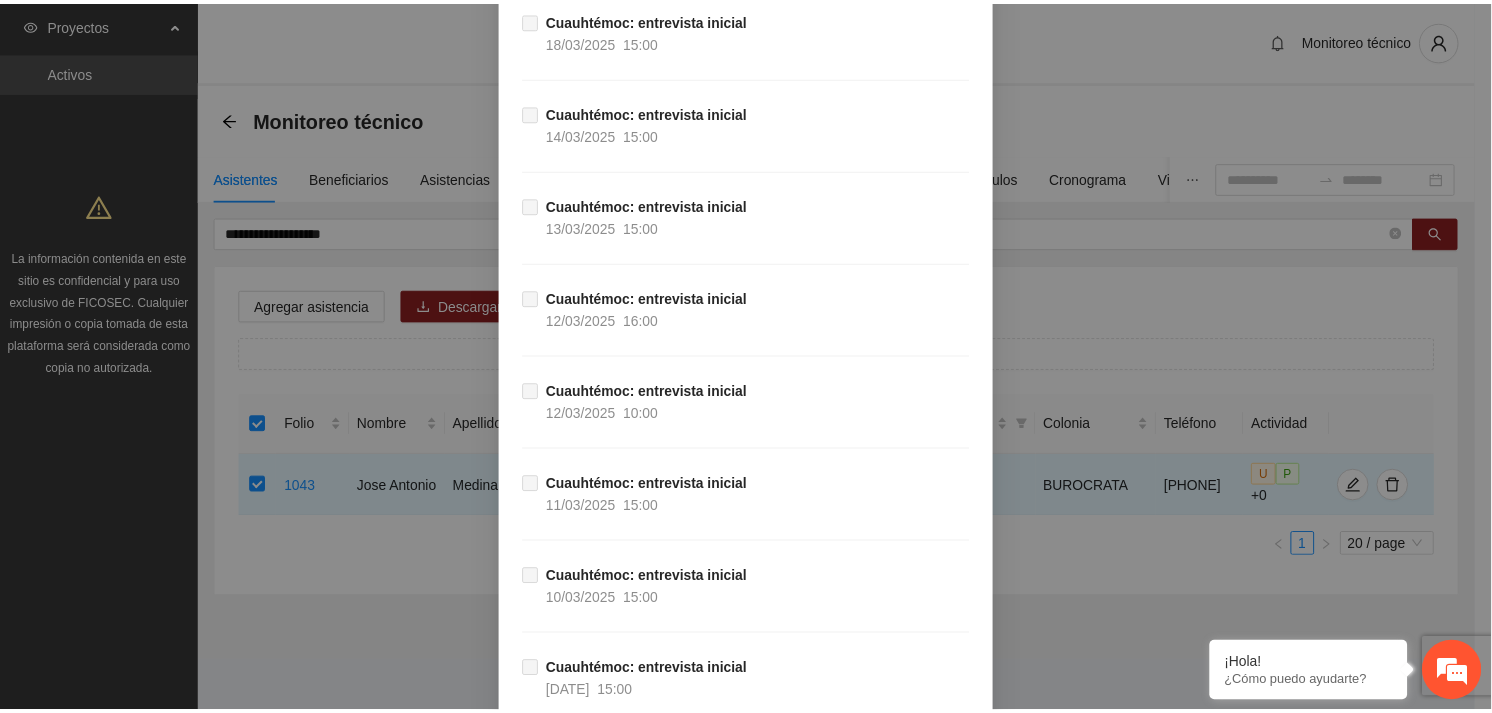 scroll, scrollTop: 16570, scrollLeft: 0, axis: vertical 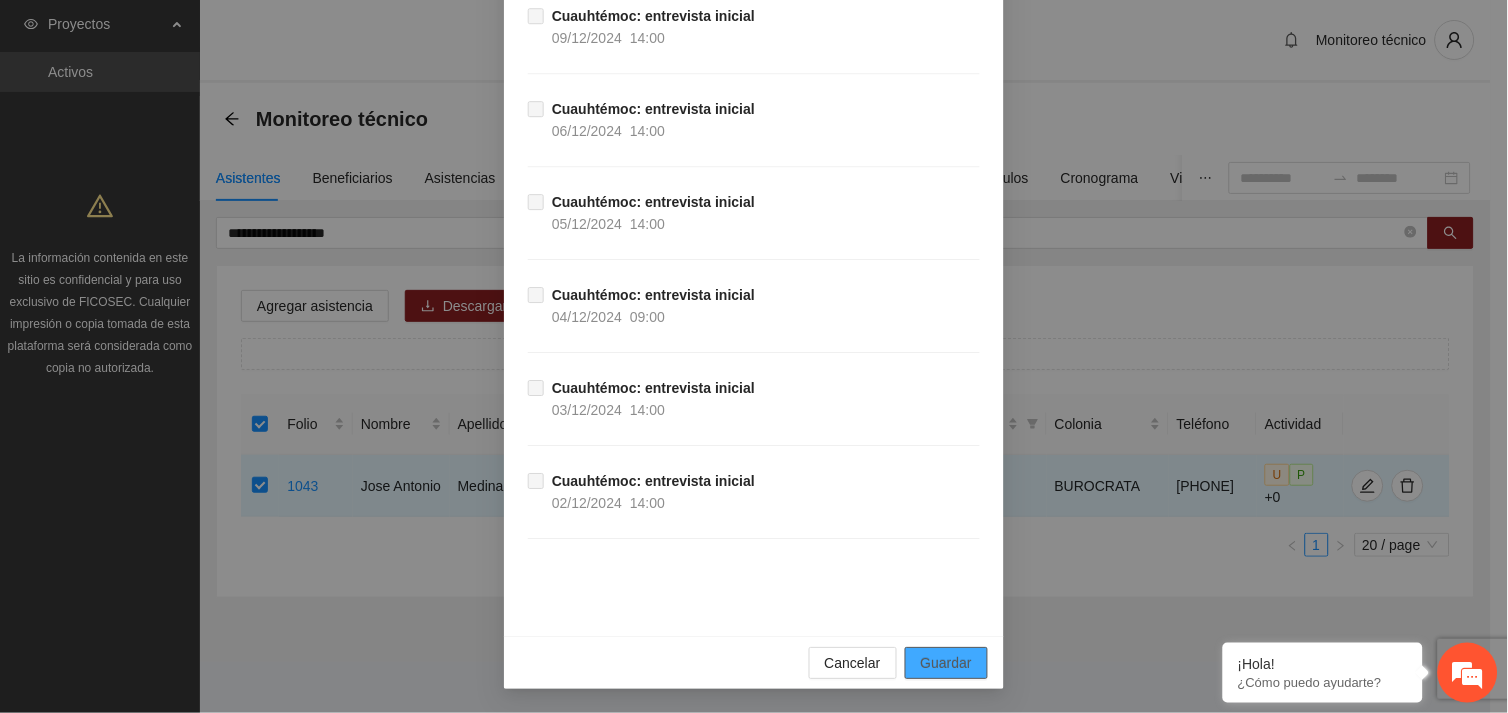 click on "Guardar" at bounding box center [946, 663] 